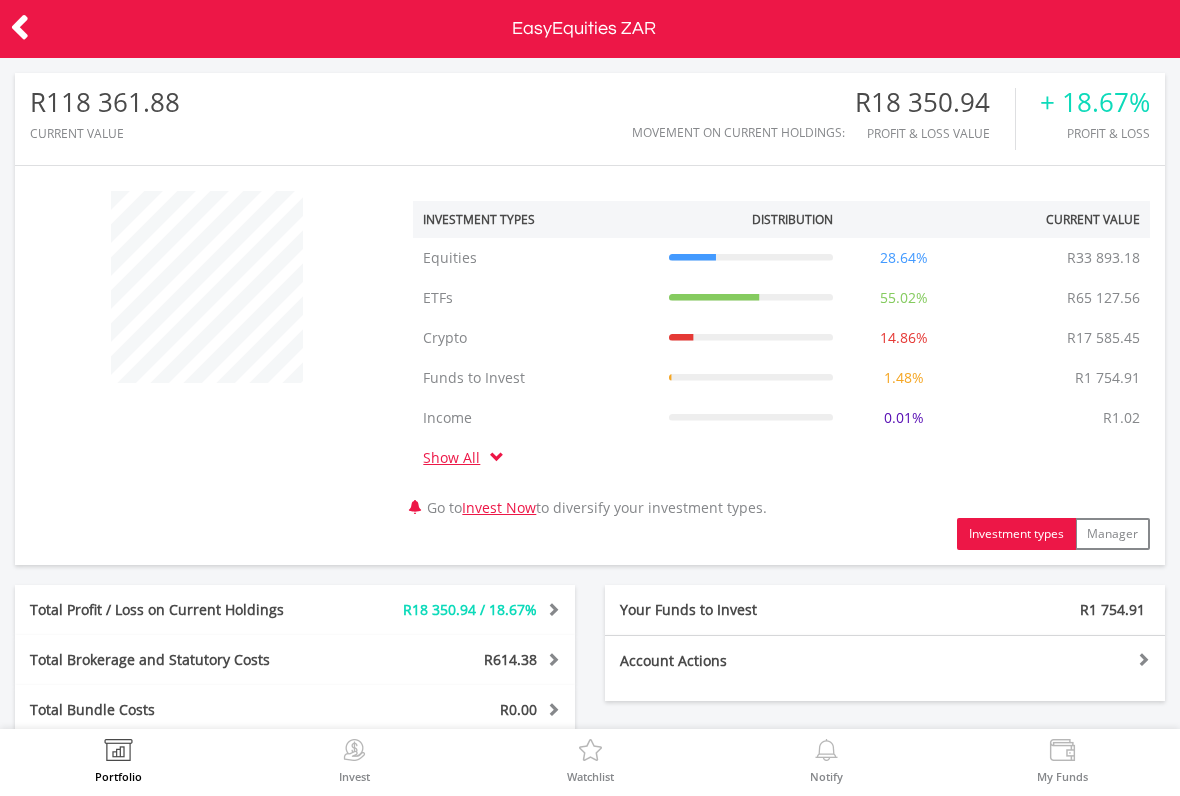 scroll, scrollTop: 0, scrollLeft: 0, axis: both 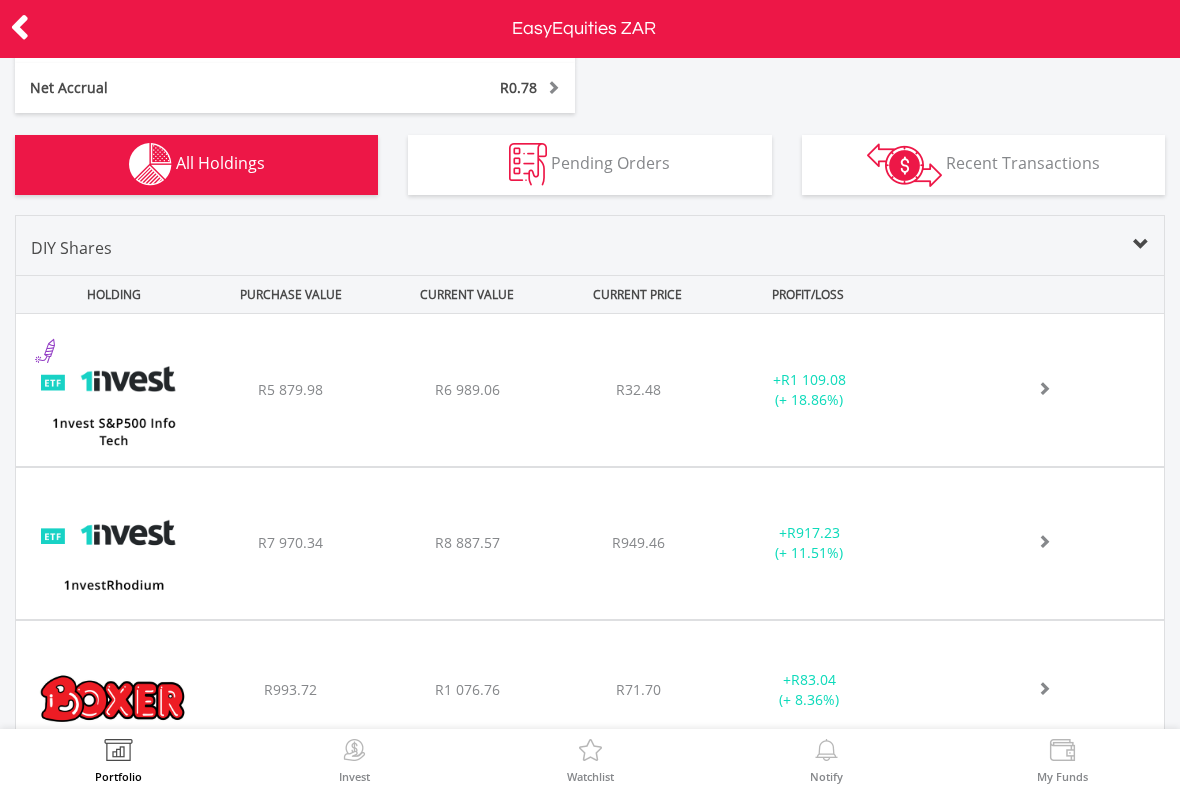 click at bounding box center (1141, 245) 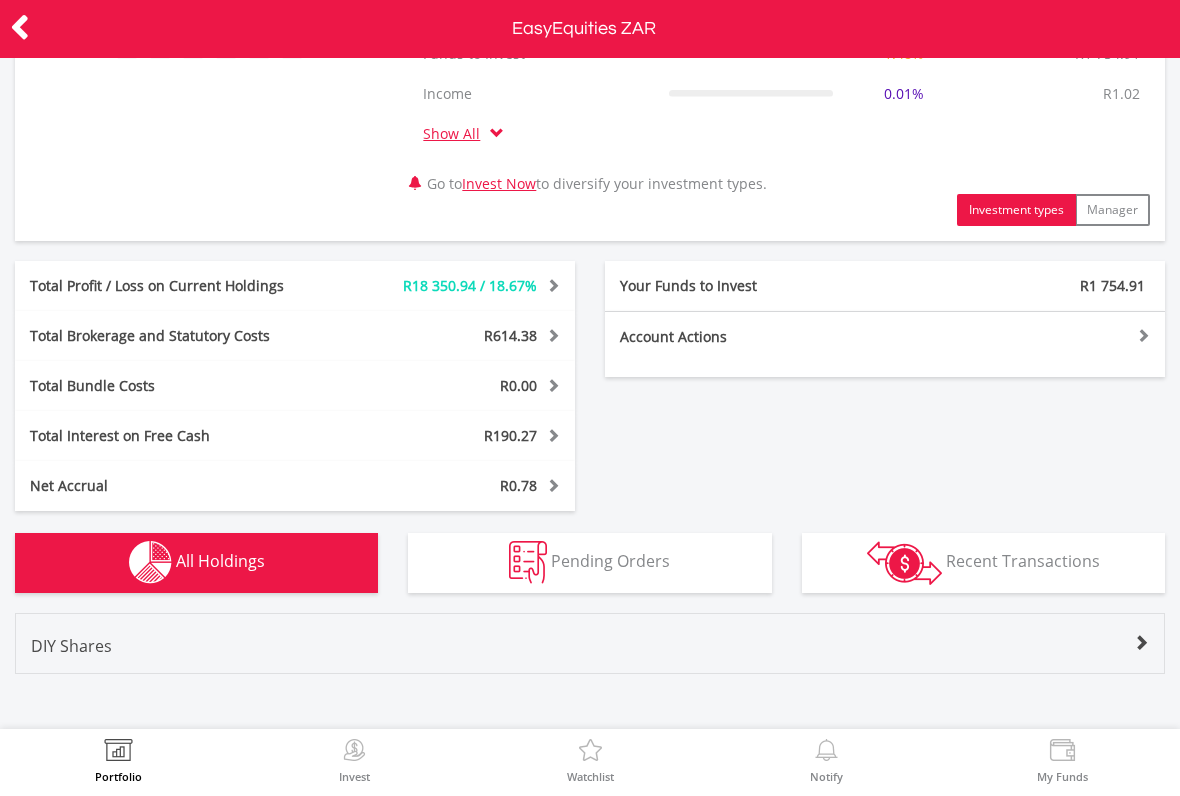 scroll, scrollTop: 323, scrollLeft: 0, axis: vertical 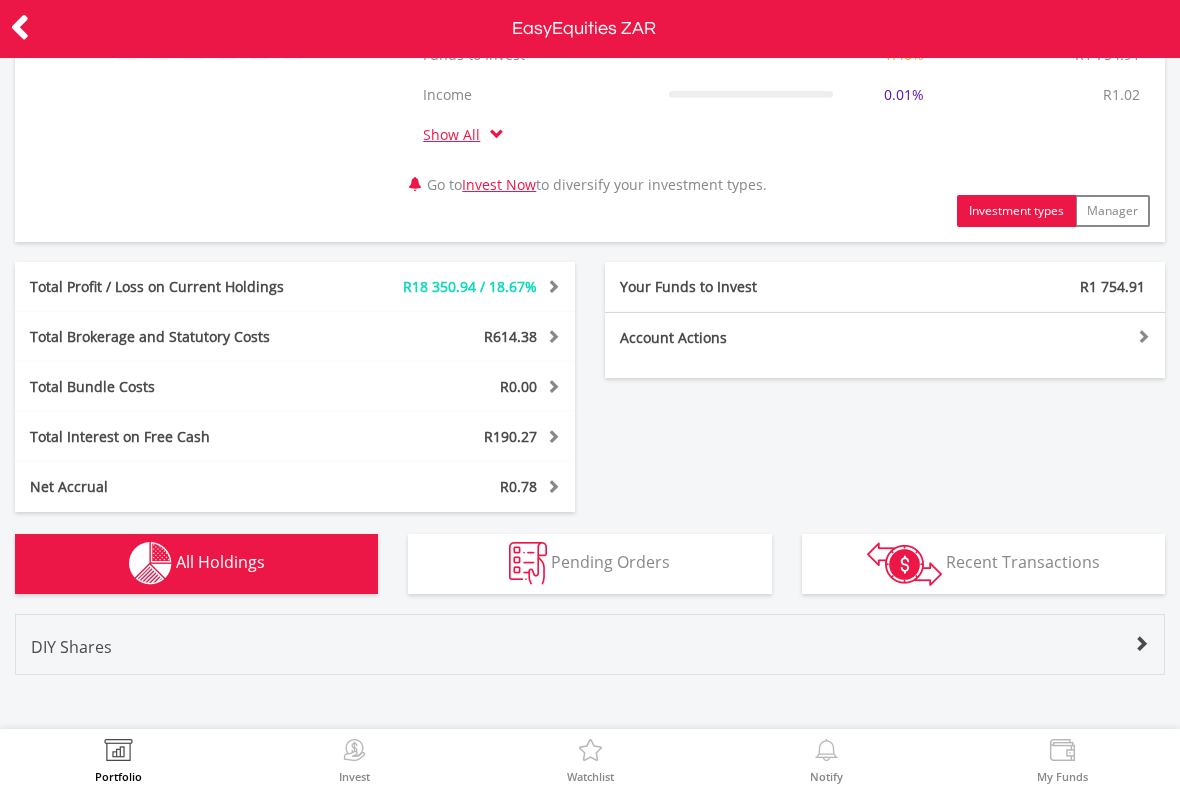 click on "DIY Shares" at bounding box center [590, 654] 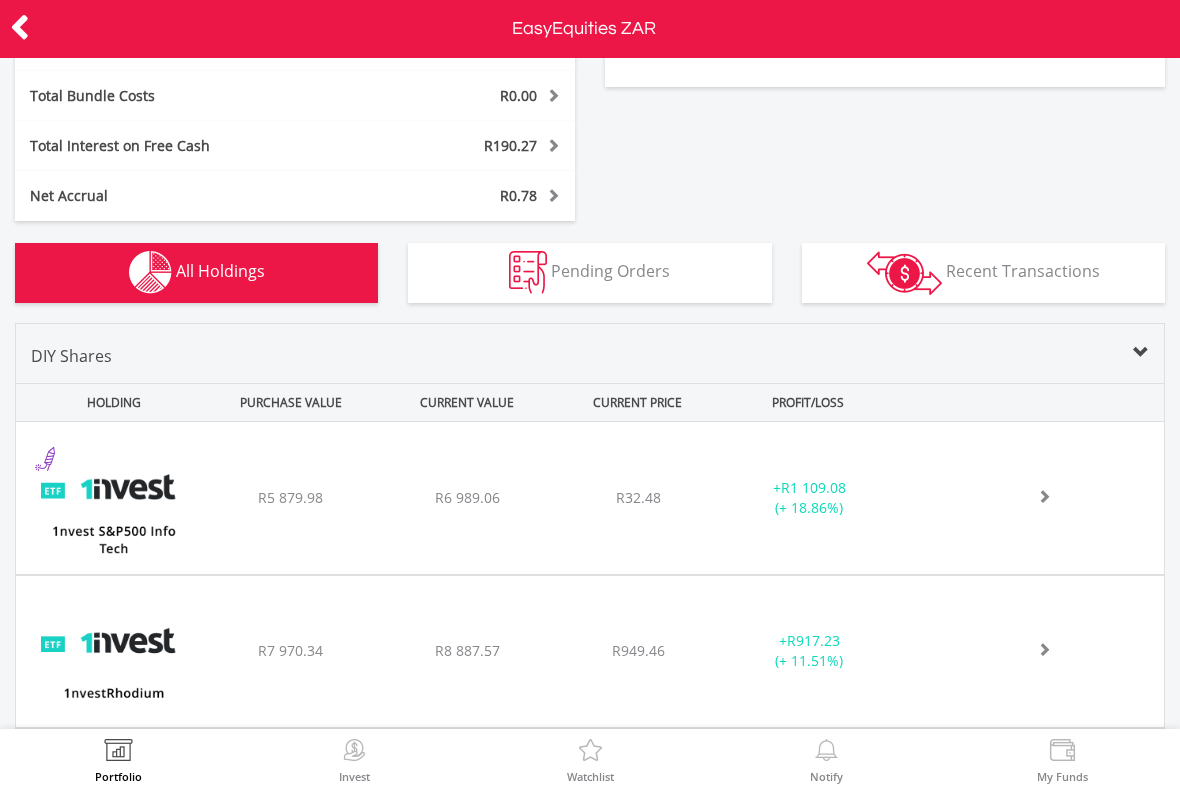 scroll, scrollTop: 626, scrollLeft: 0, axis: vertical 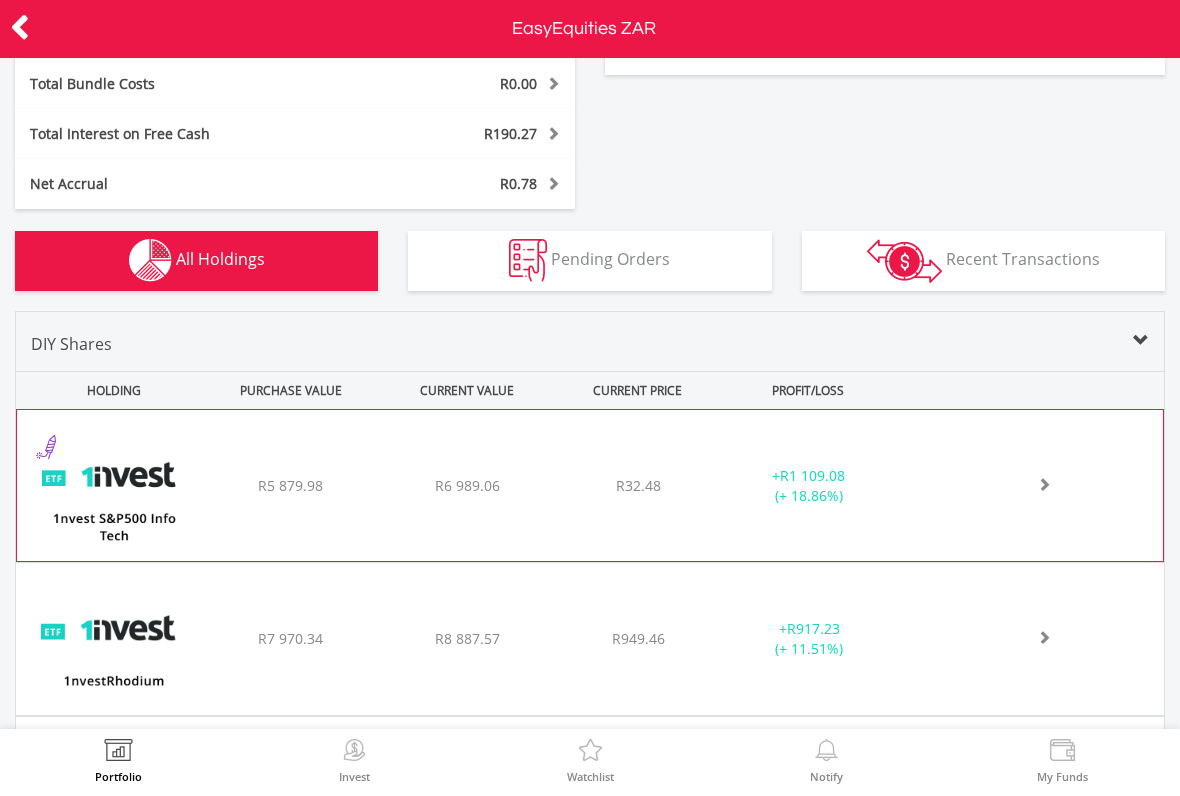 click at bounding box center [1021, 484] 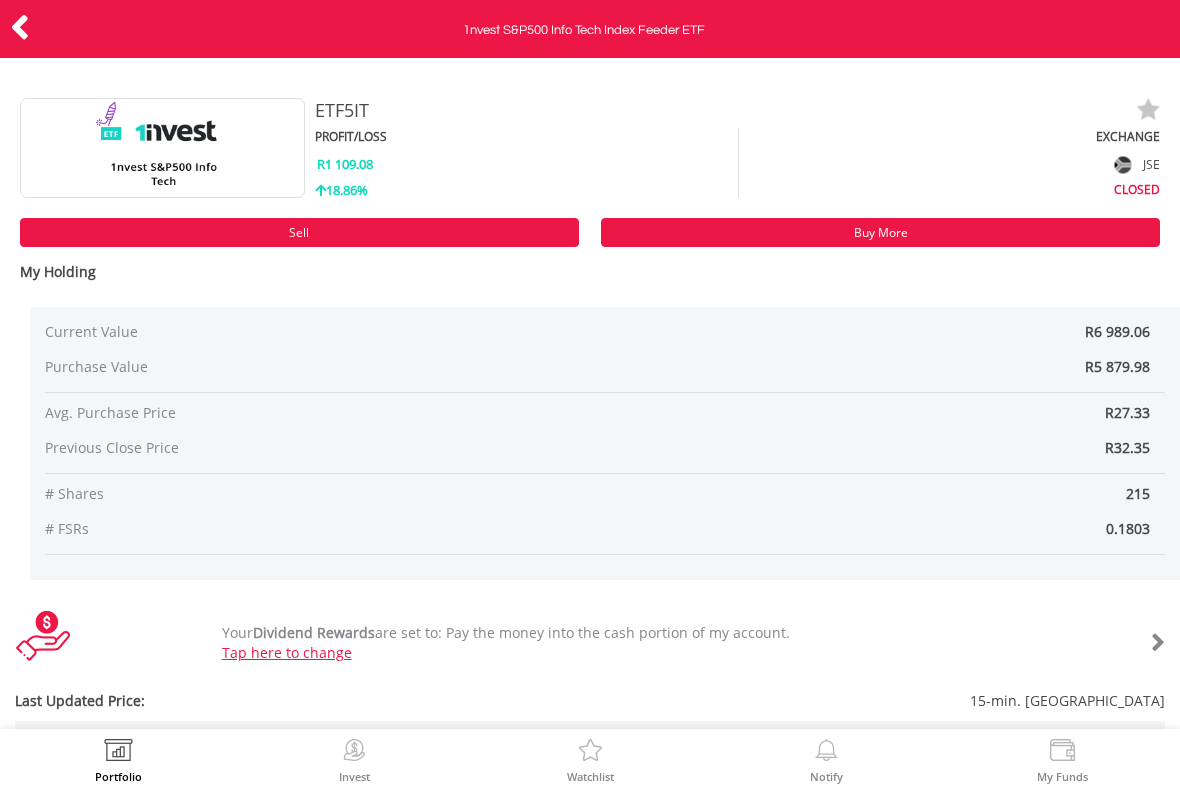 scroll, scrollTop: 0, scrollLeft: 0, axis: both 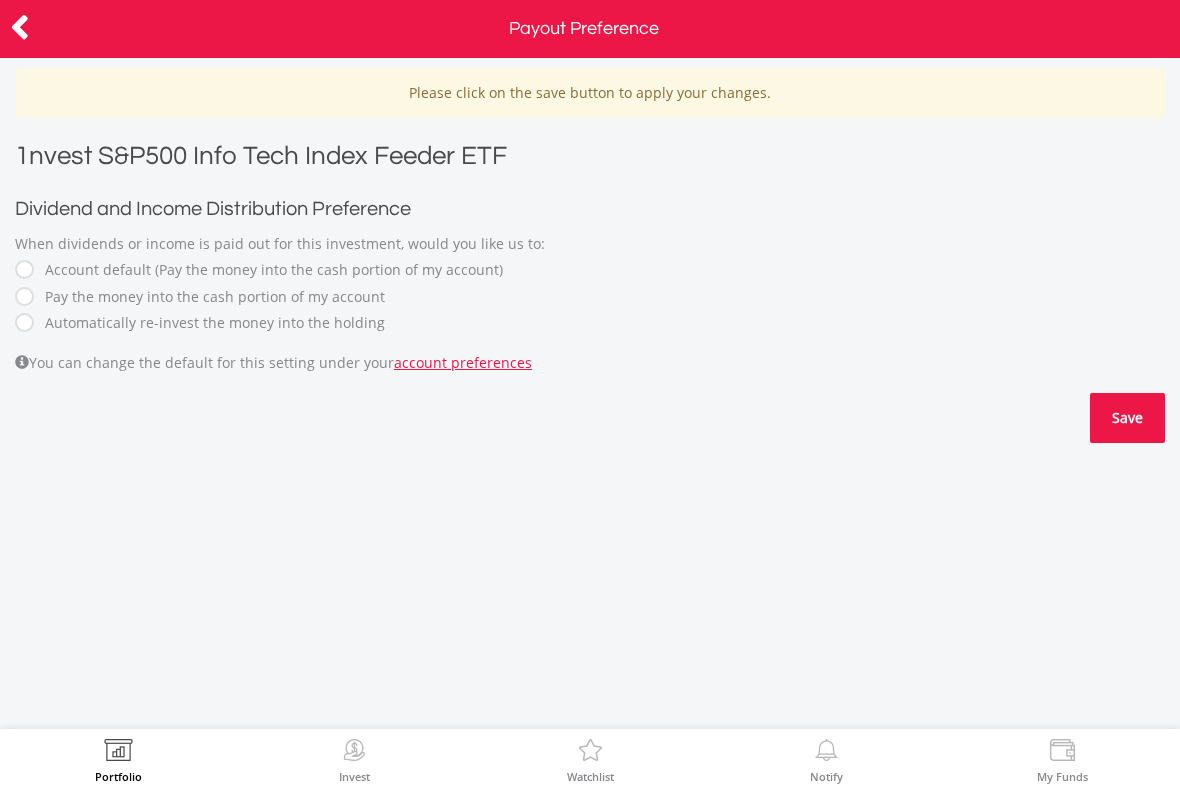 click on "Save" at bounding box center (1127, 418) 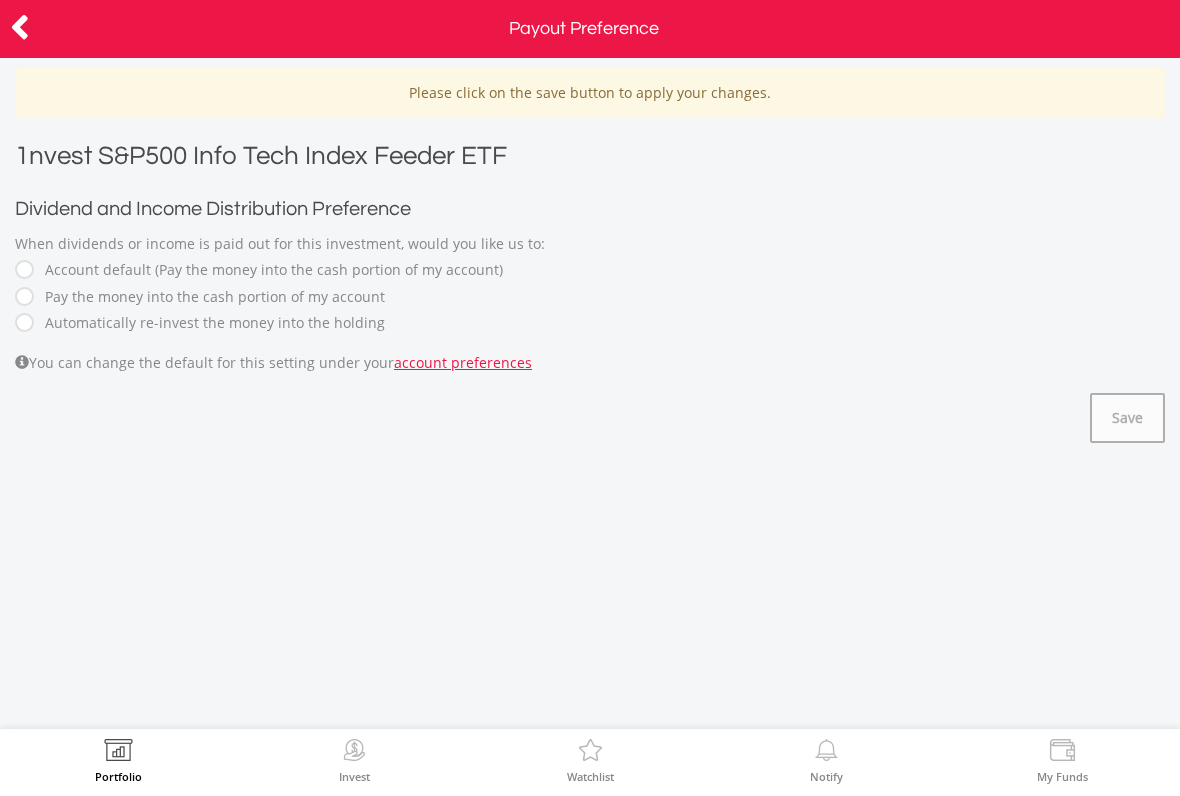 click at bounding box center [118, 753] 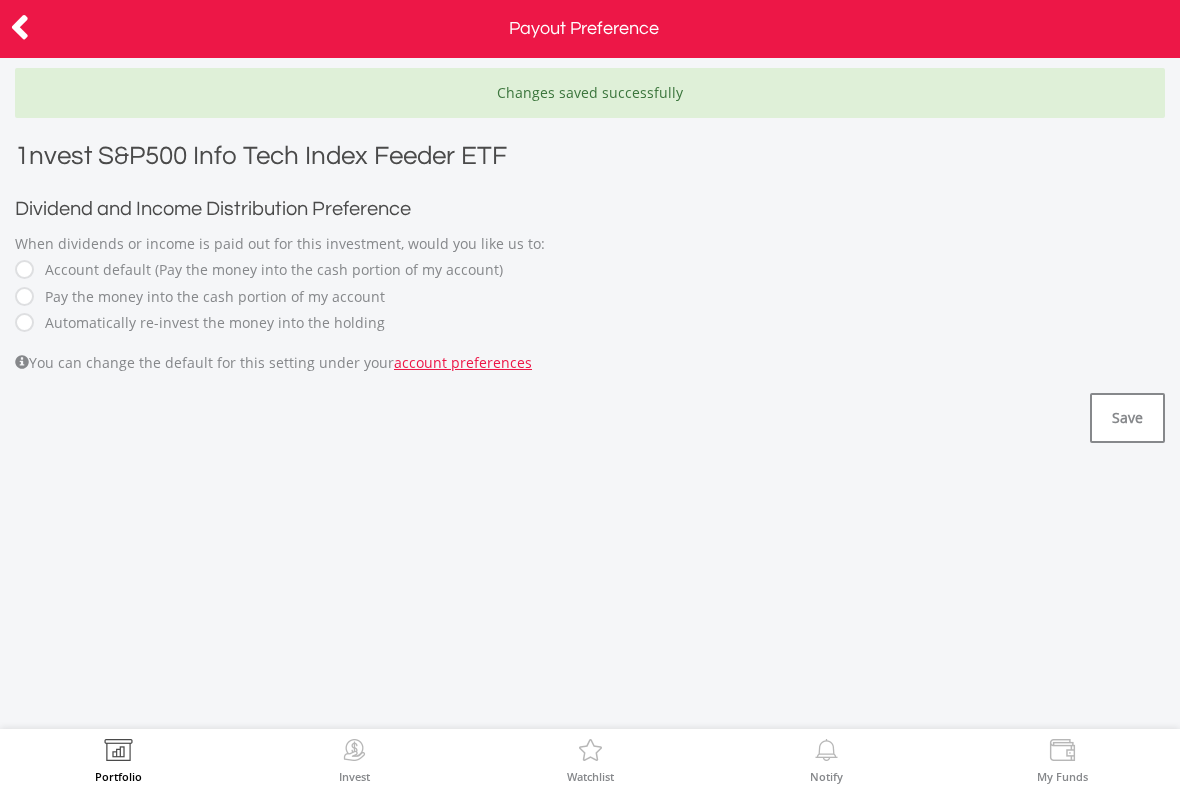 scroll, scrollTop: 0, scrollLeft: 0, axis: both 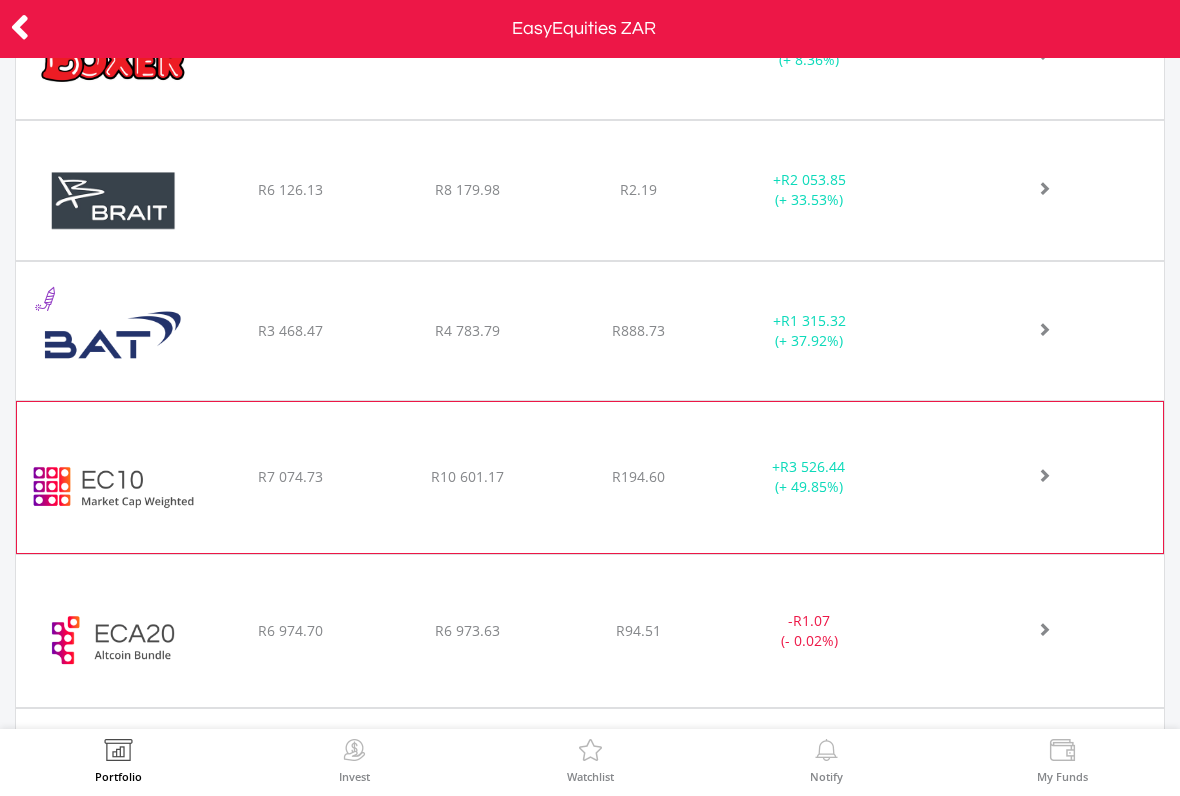 click on "﻿
EasyCrypto 10" at bounding box center [108, -250] 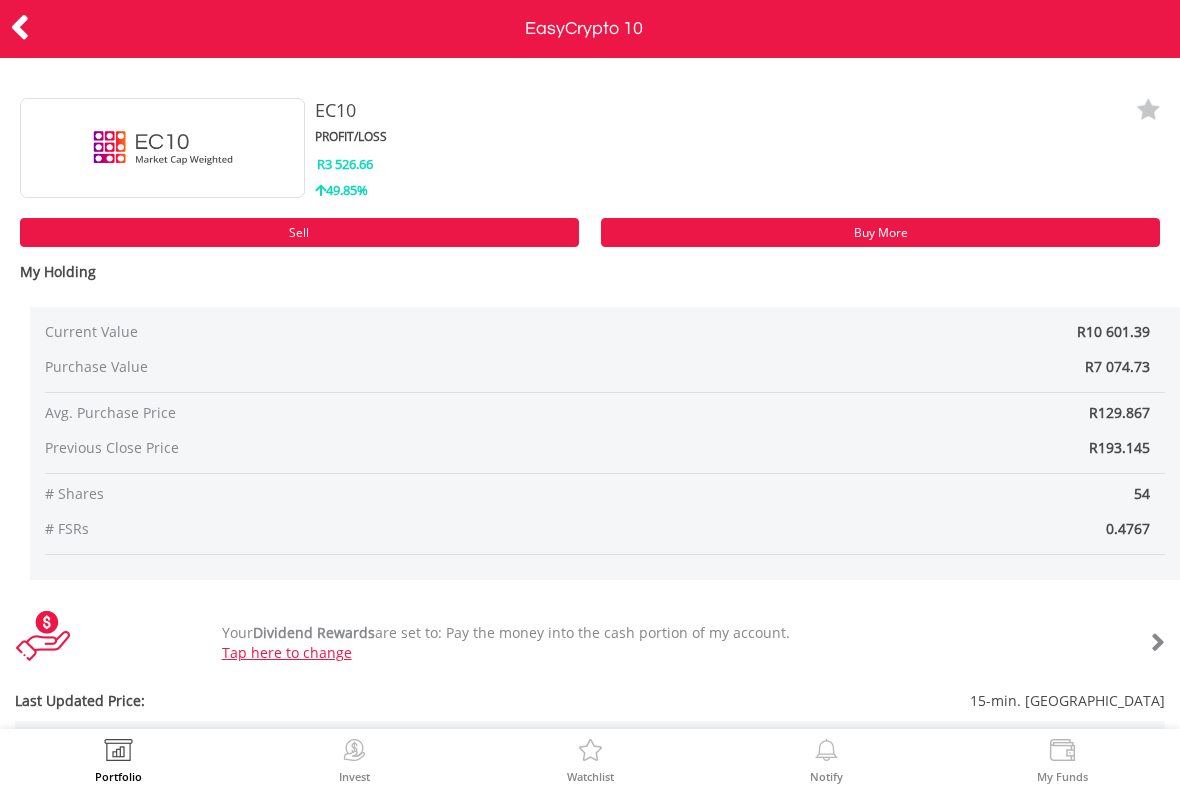 scroll, scrollTop: 0, scrollLeft: 0, axis: both 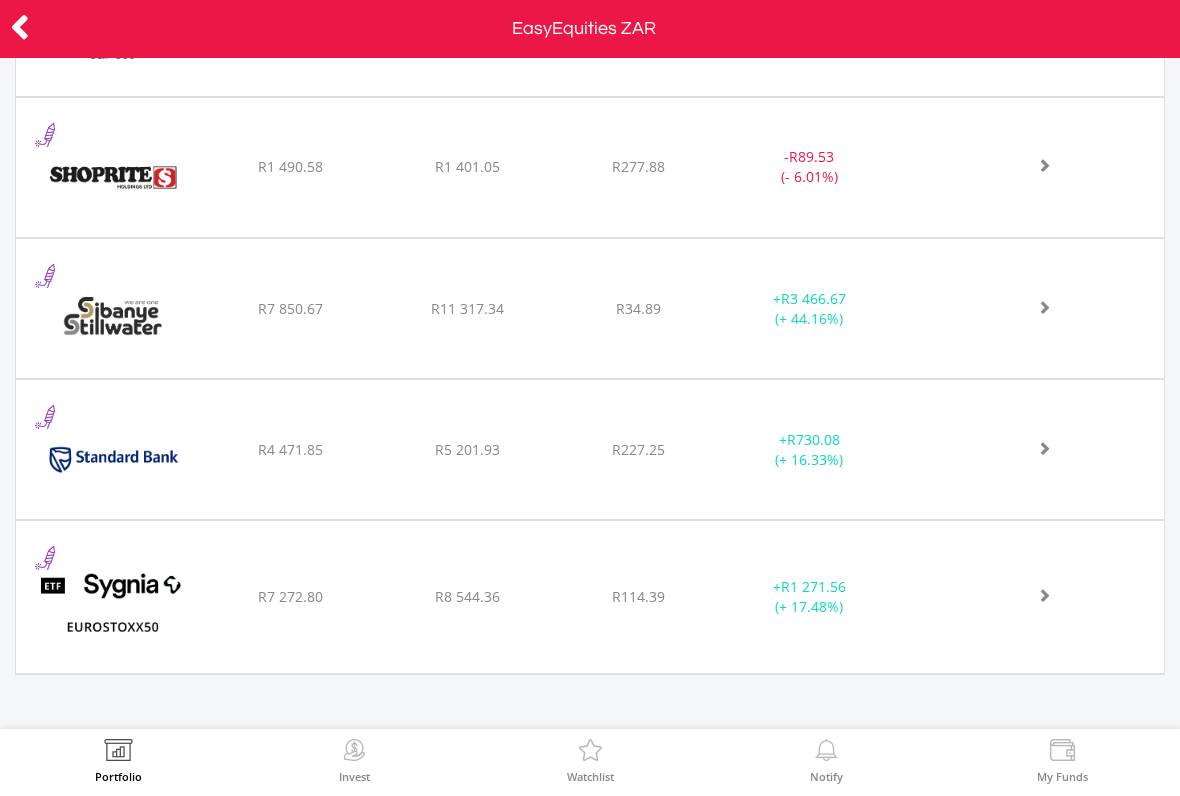 click at bounding box center [20, 27] 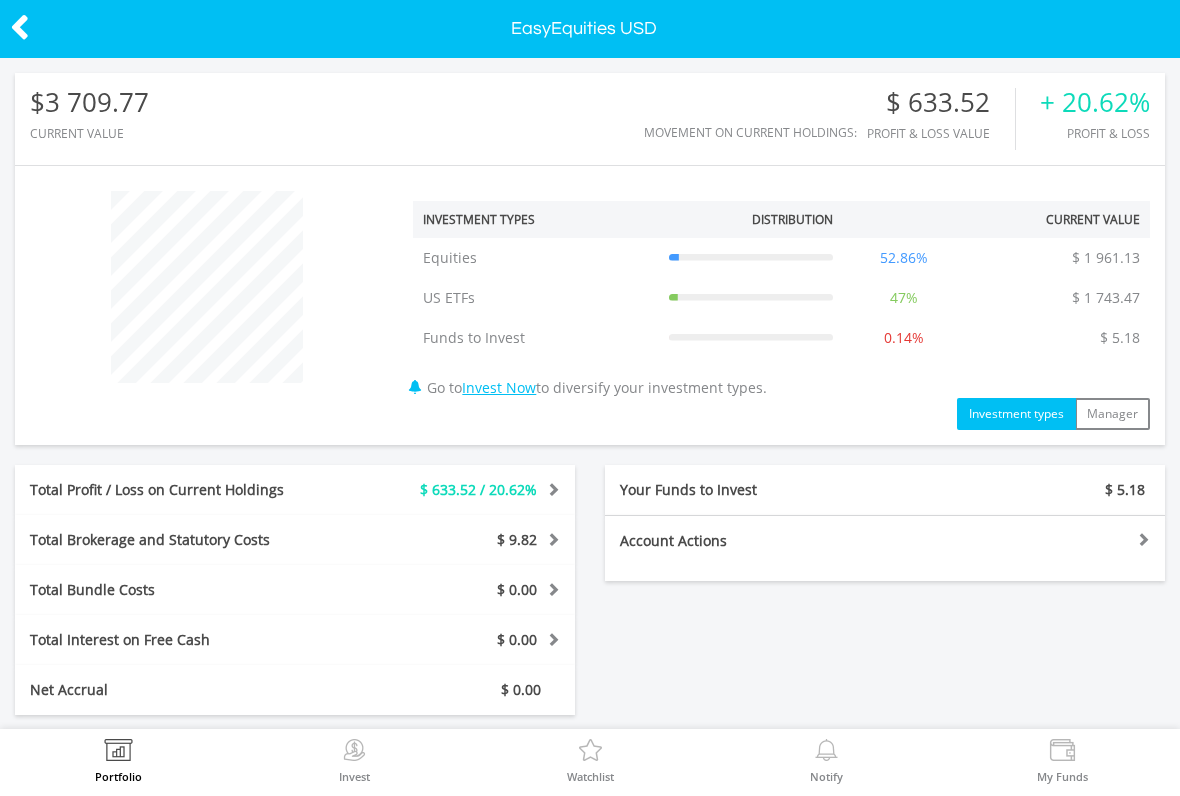 scroll, scrollTop: 0, scrollLeft: 0, axis: both 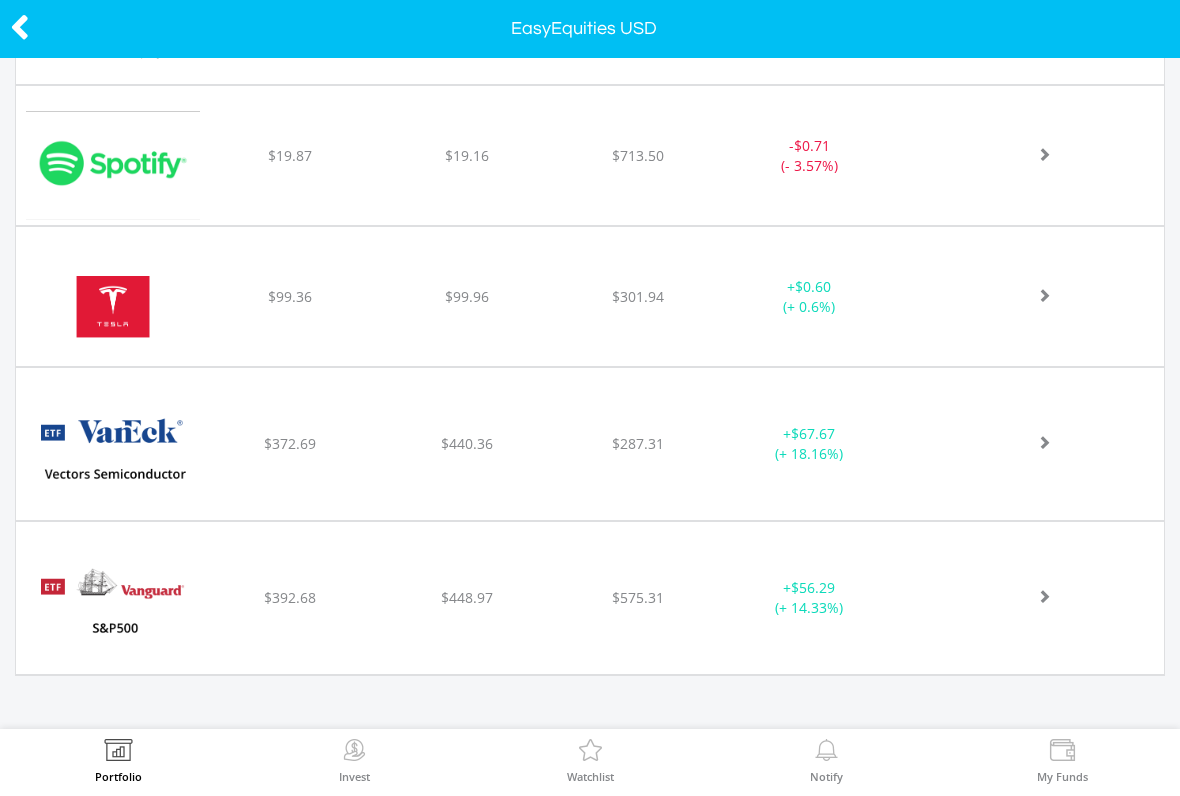 click at bounding box center (20, 27) 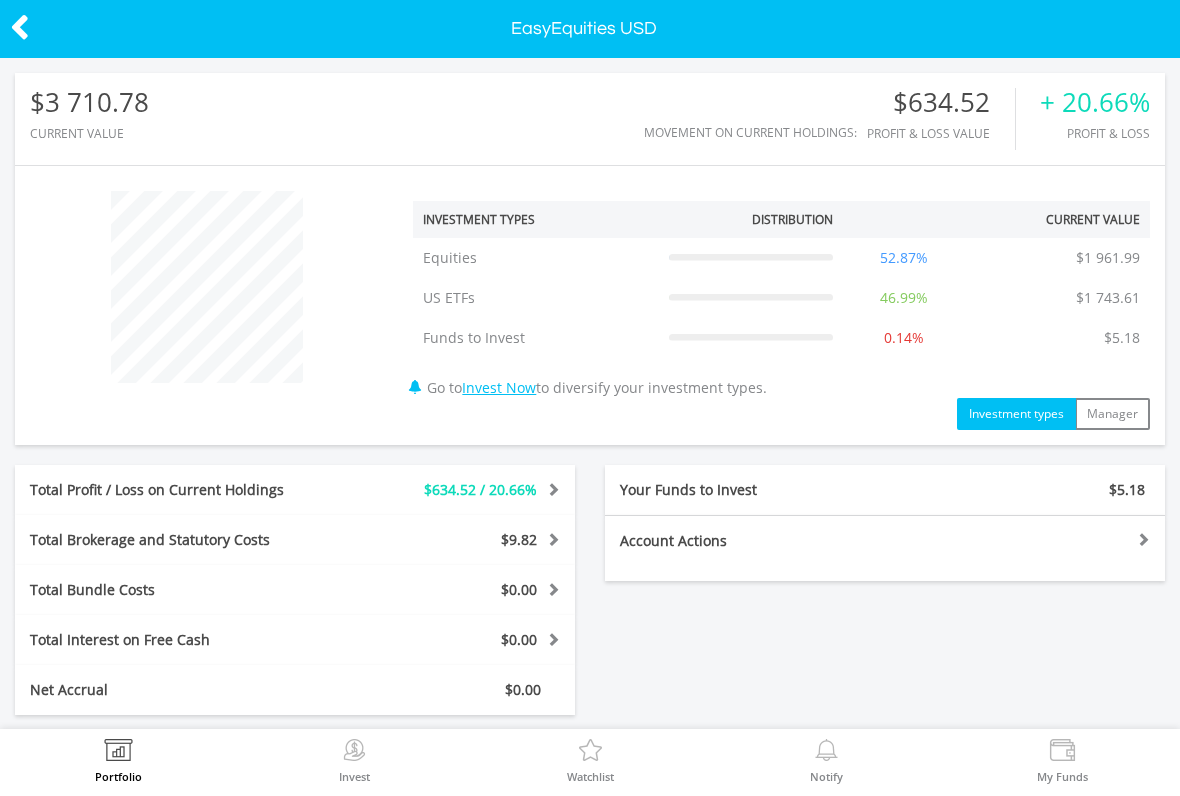 scroll, scrollTop: 0, scrollLeft: 0, axis: both 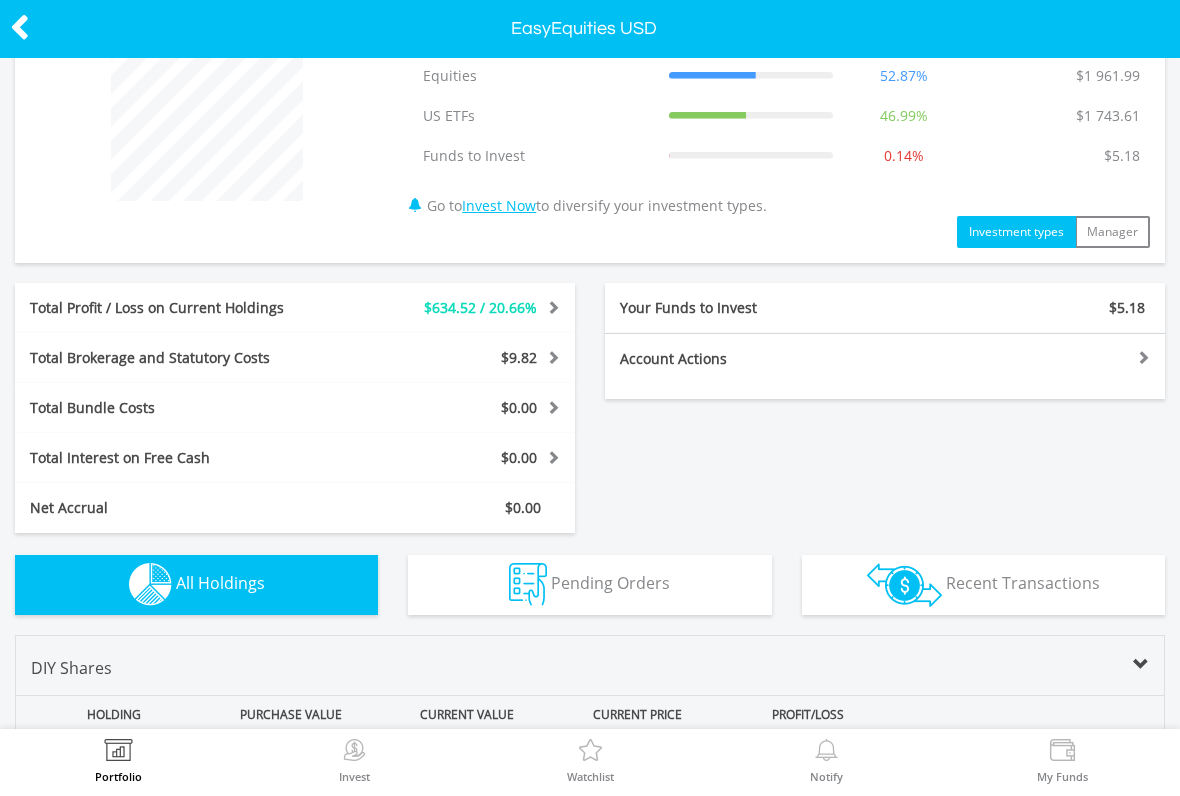 click on "Invest Now" at bounding box center (499, 205) 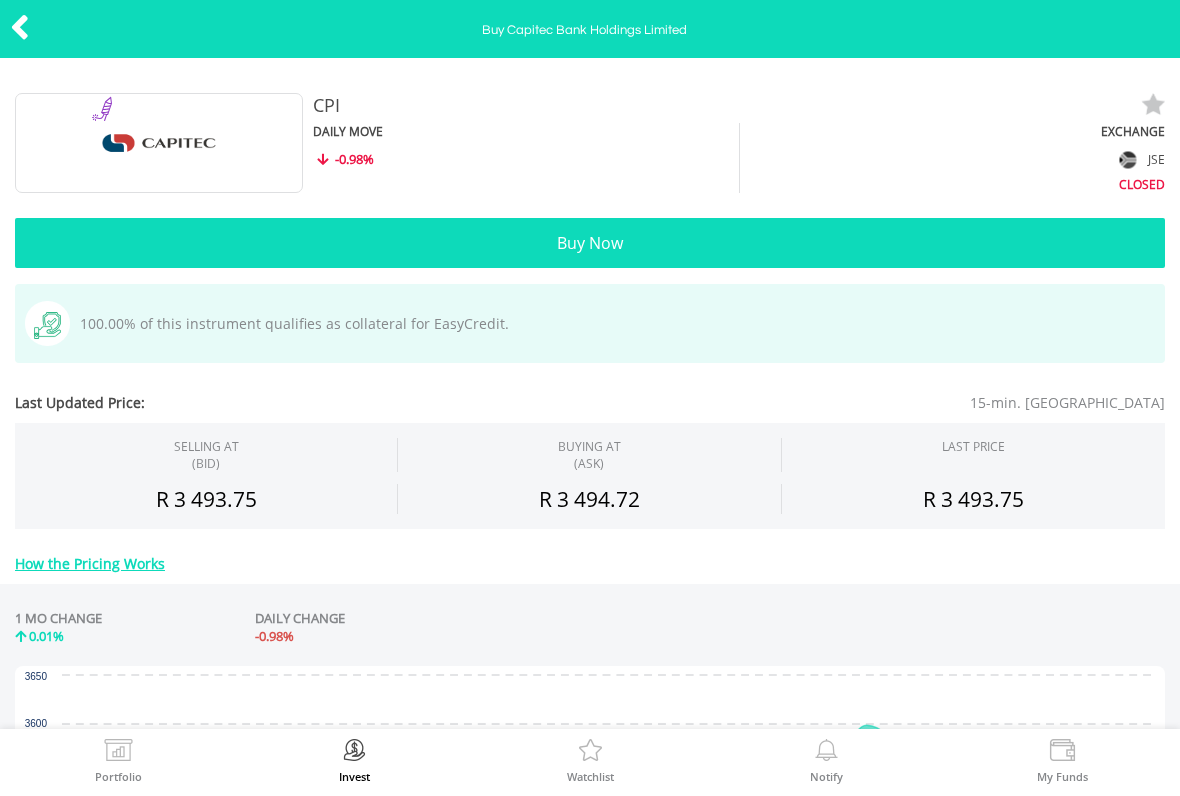 scroll, scrollTop: 0, scrollLeft: 0, axis: both 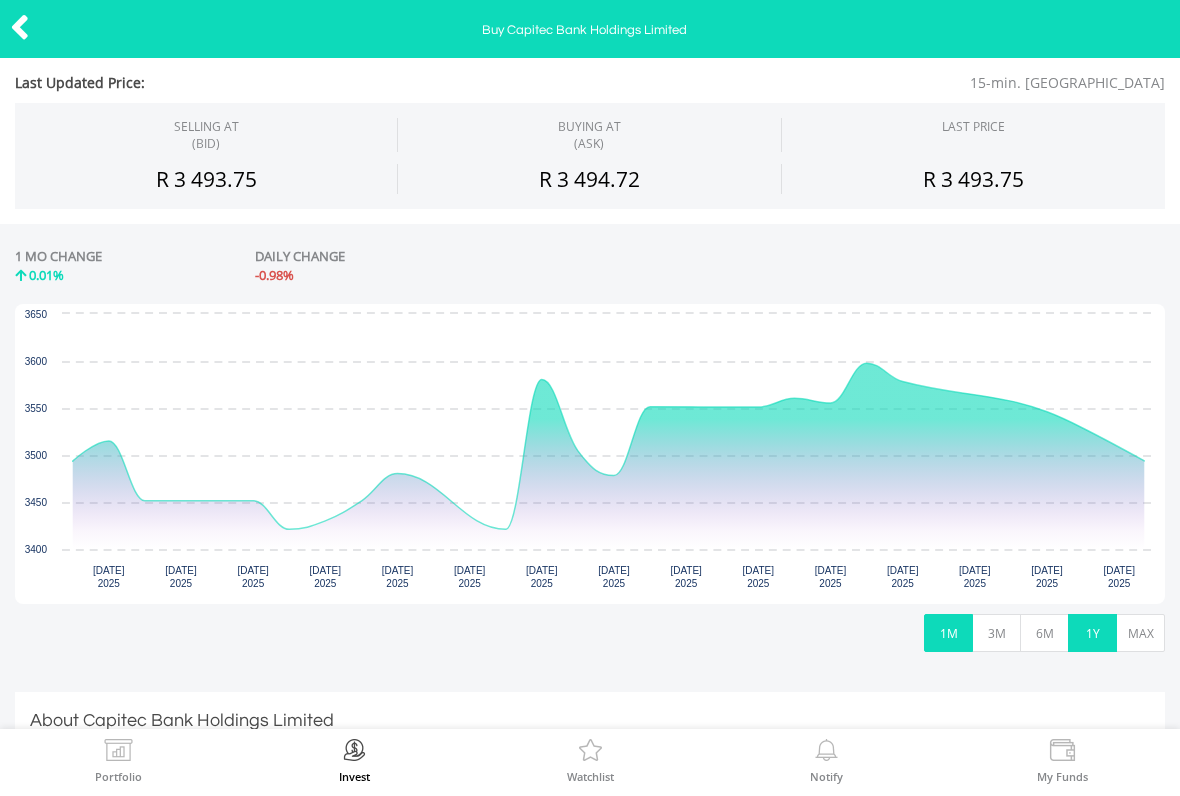 click on "1Y" at bounding box center (1092, 633) 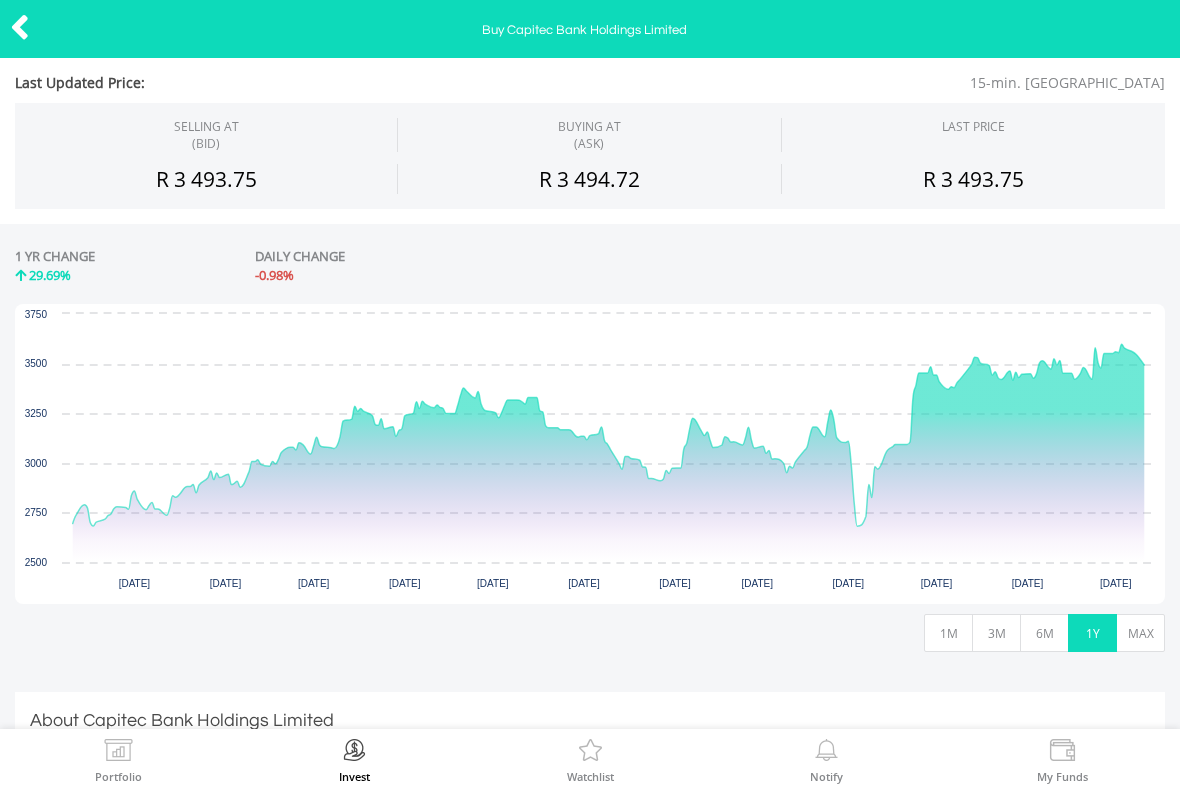 click on "MAX" at bounding box center [1140, 633] 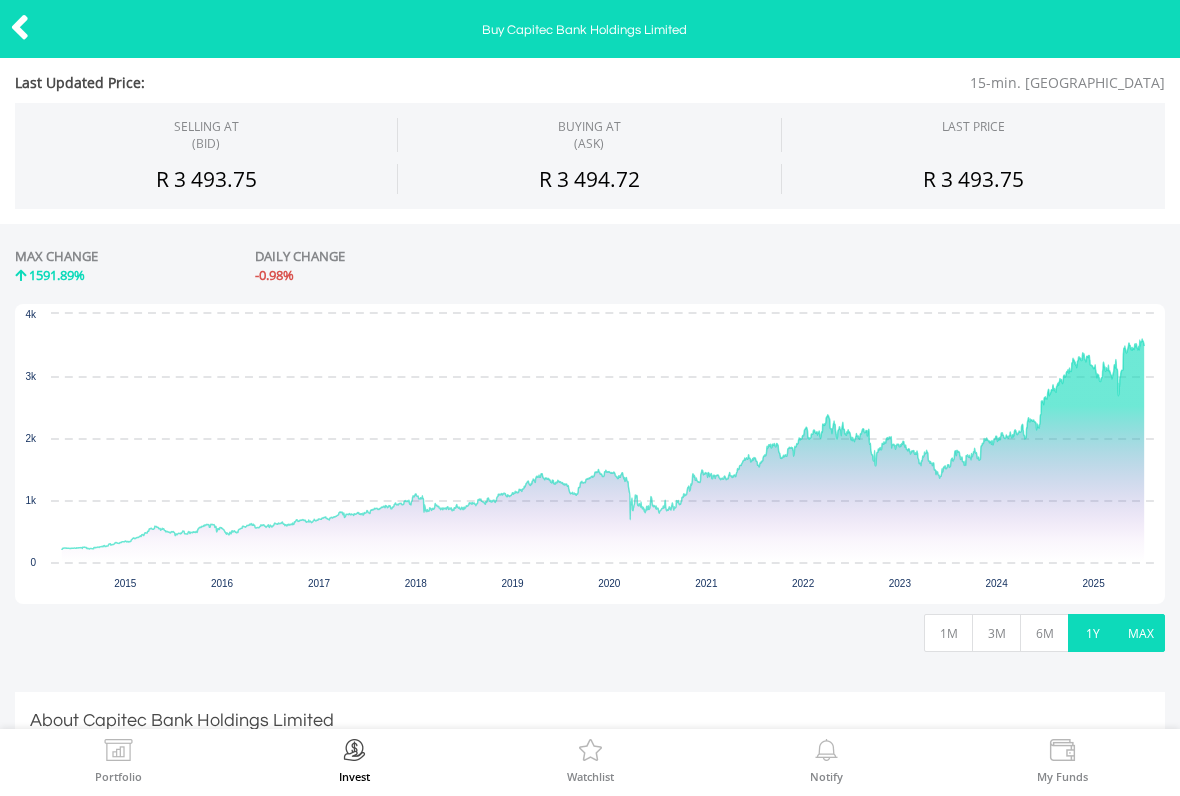 click on "1Y" at bounding box center [1092, 633] 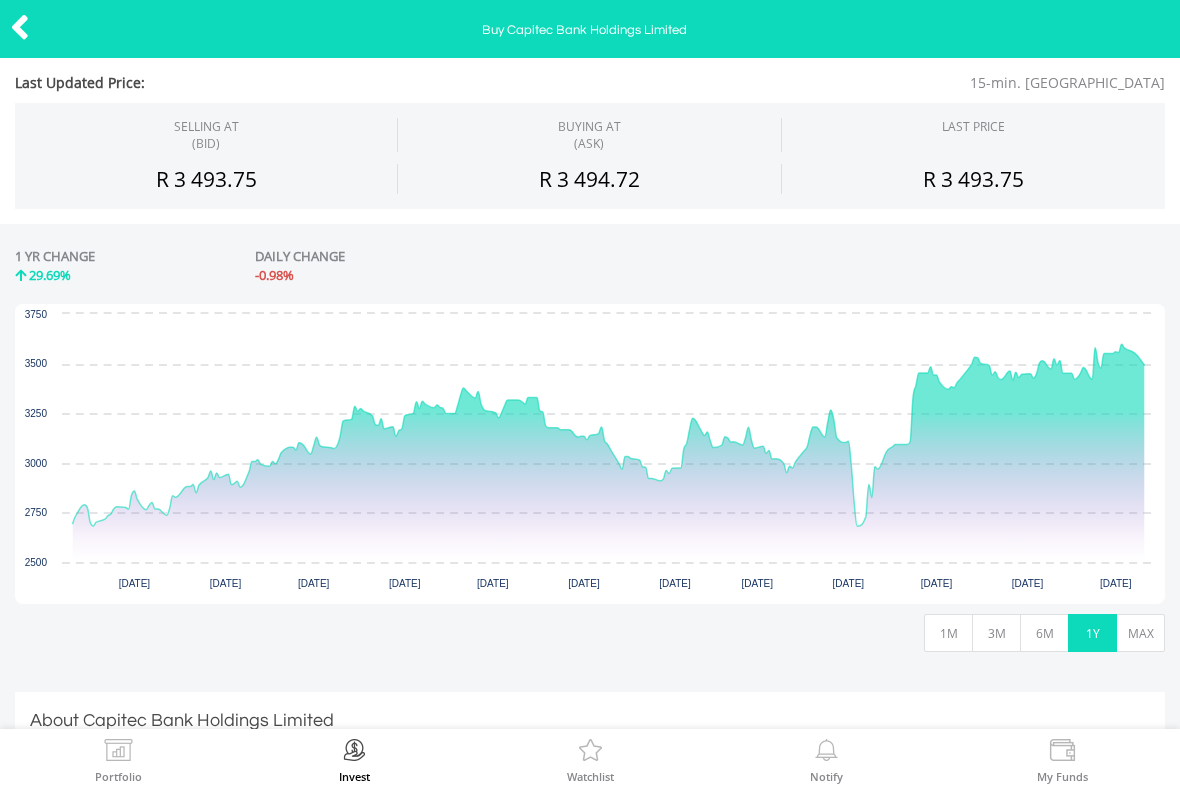 click at bounding box center [20, 27] 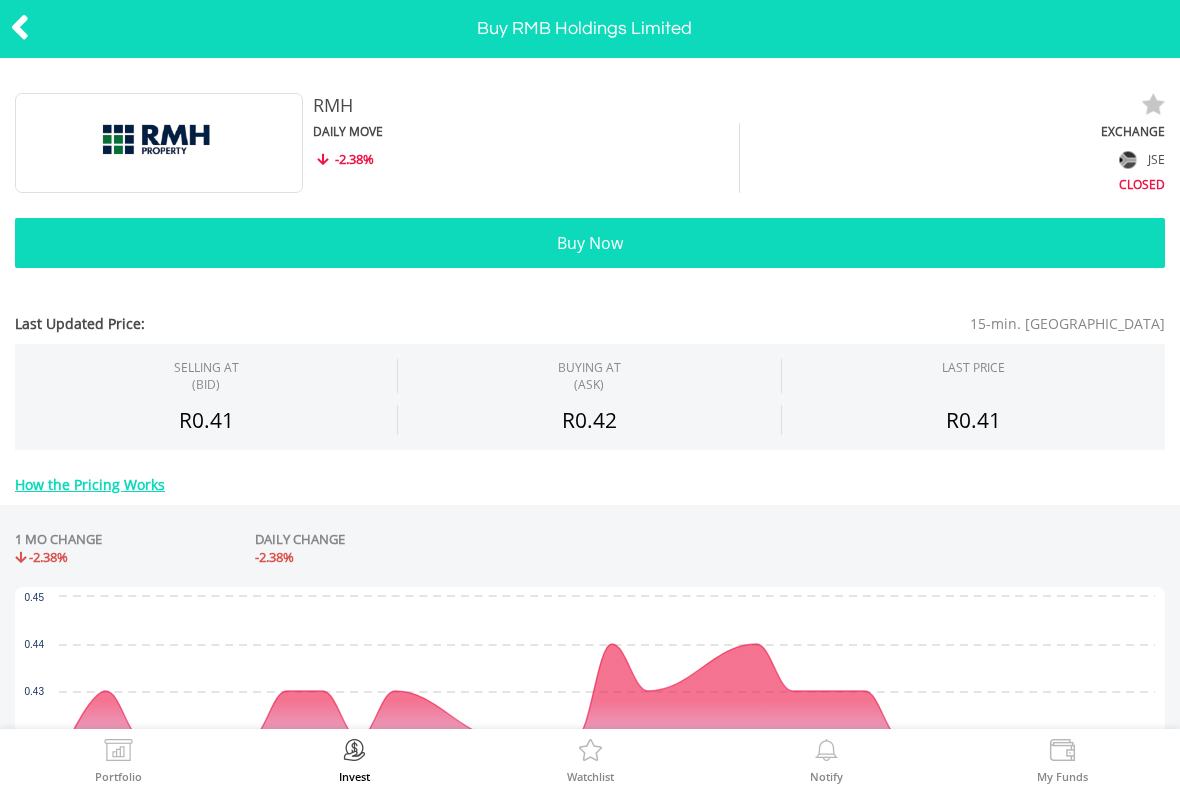 scroll, scrollTop: 0, scrollLeft: 0, axis: both 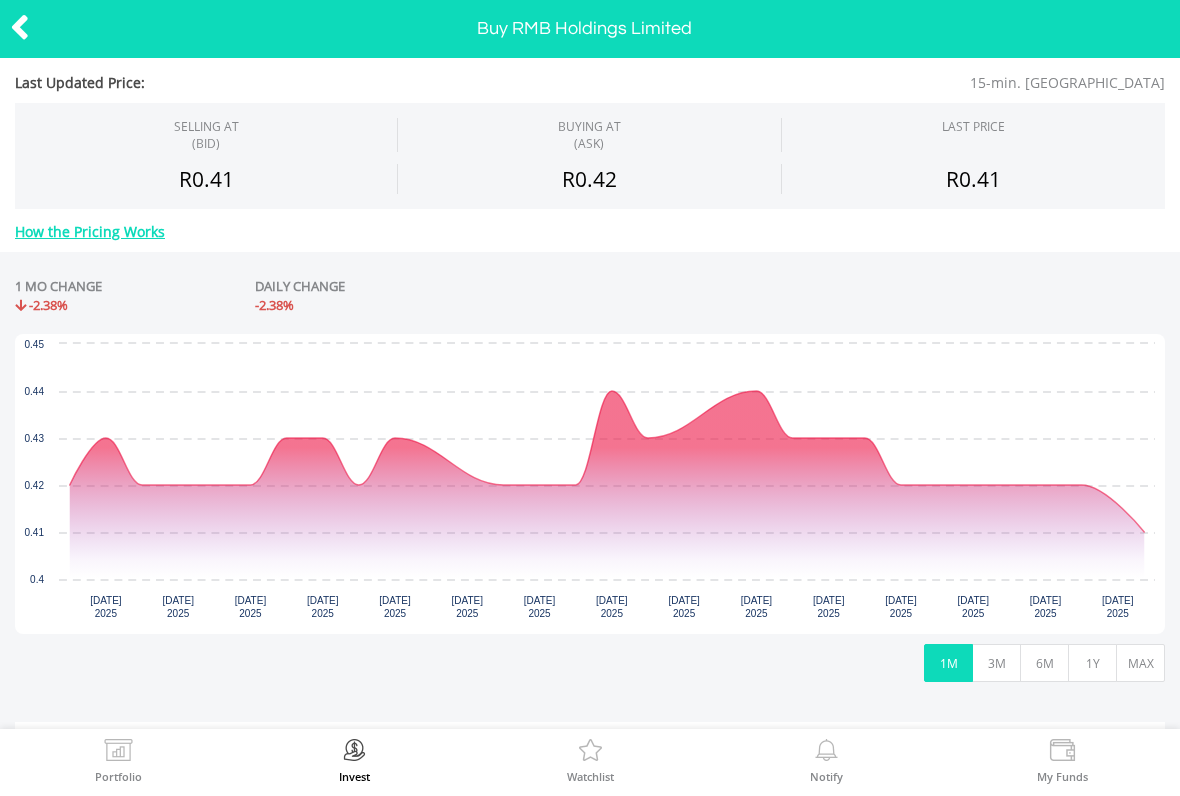 click on "1Y" at bounding box center (1092, 663) 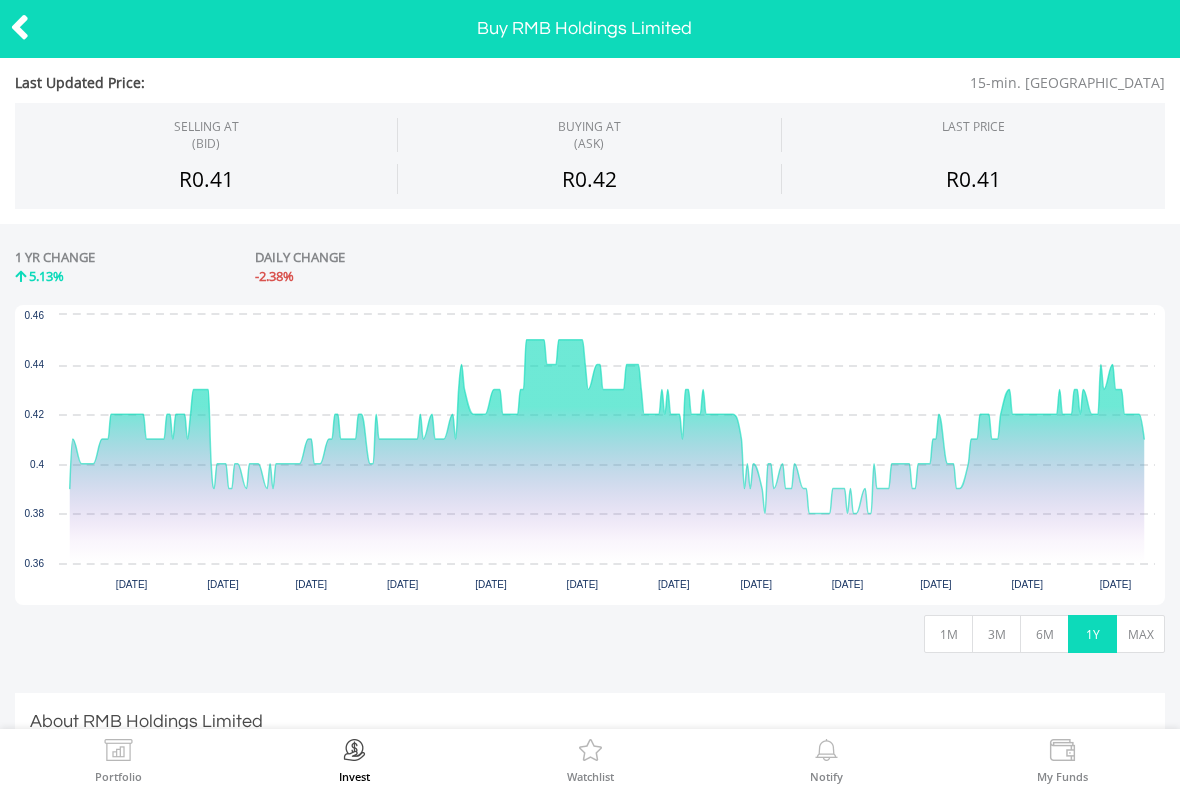scroll, scrollTop: 292, scrollLeft: 0, axis: vertical 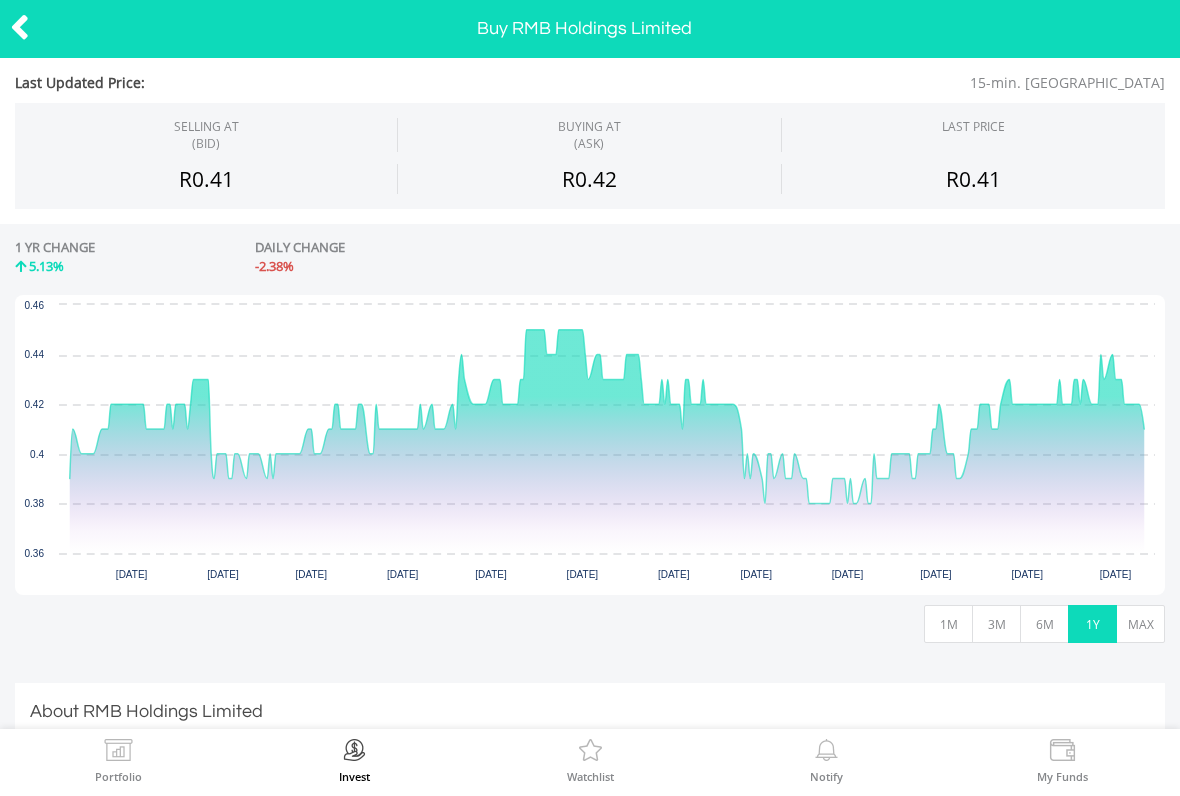 click on "MAX" at bounding box center [1140, 624] 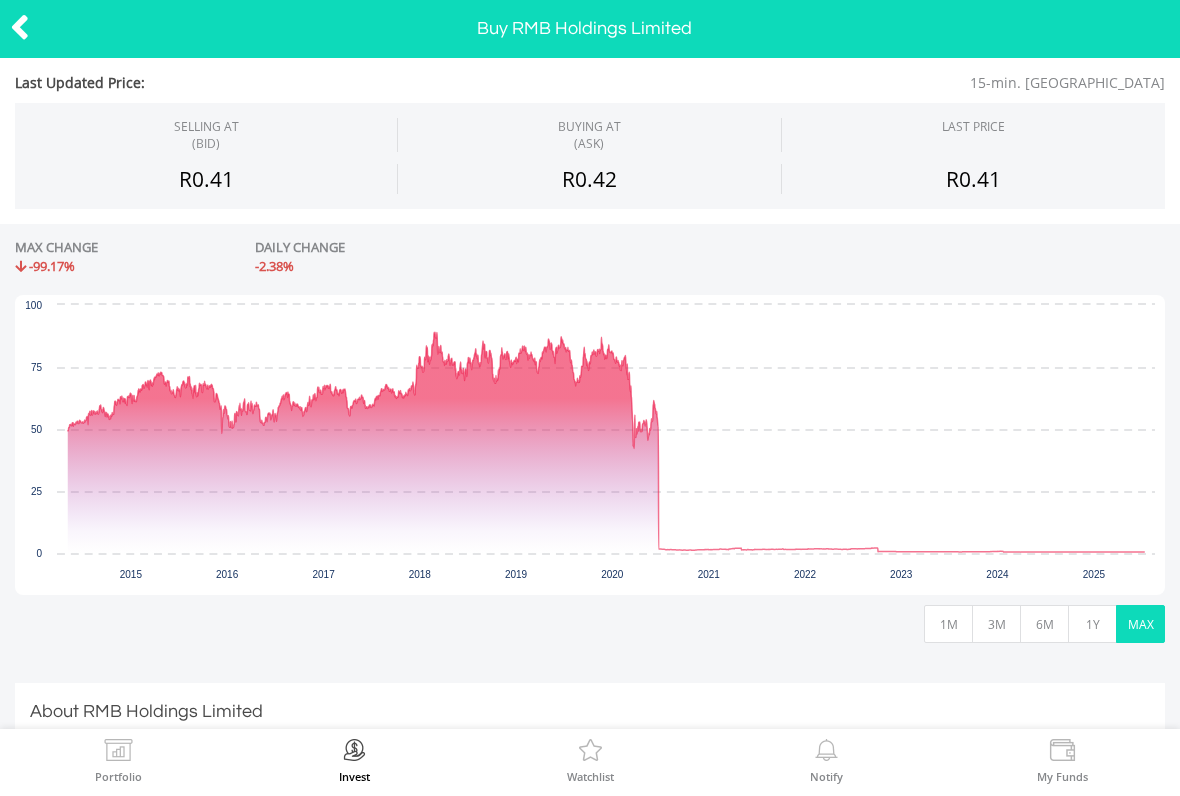 click at bounding box center (20, 27) 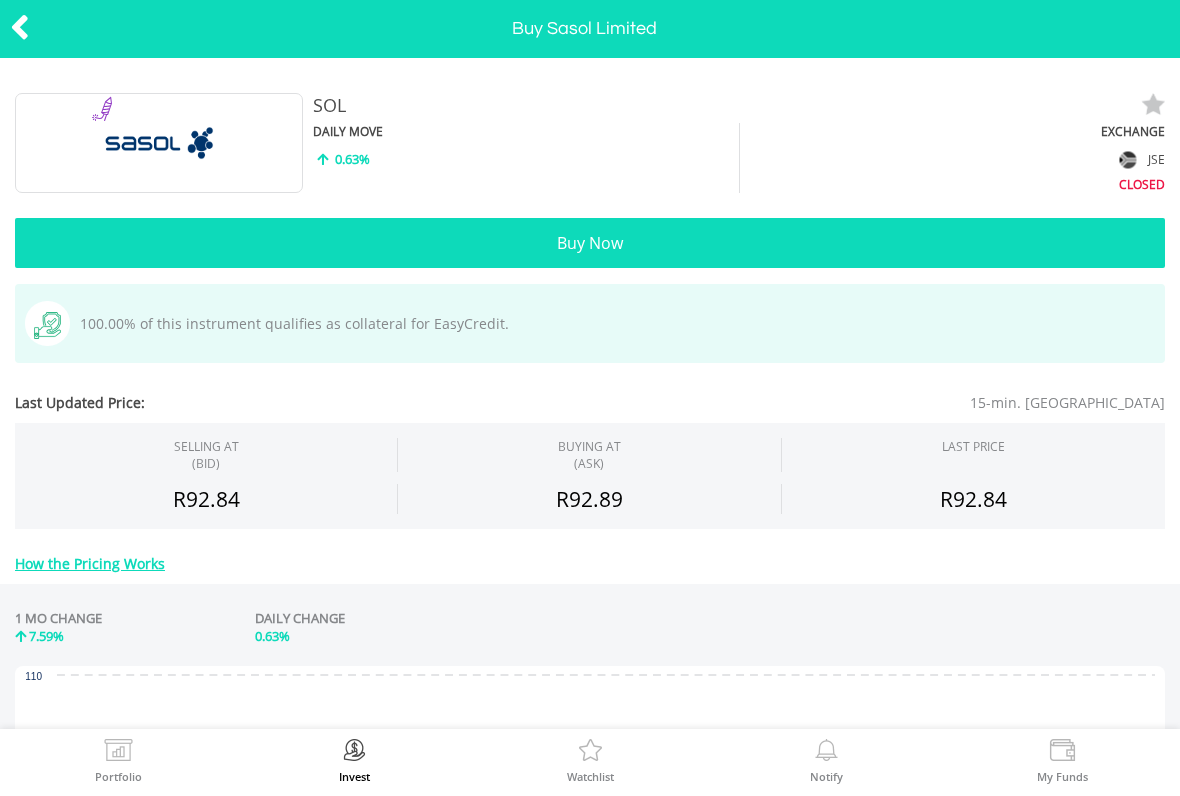 scroll, scrollTop: 0, scrollLeft: 0, axis: both 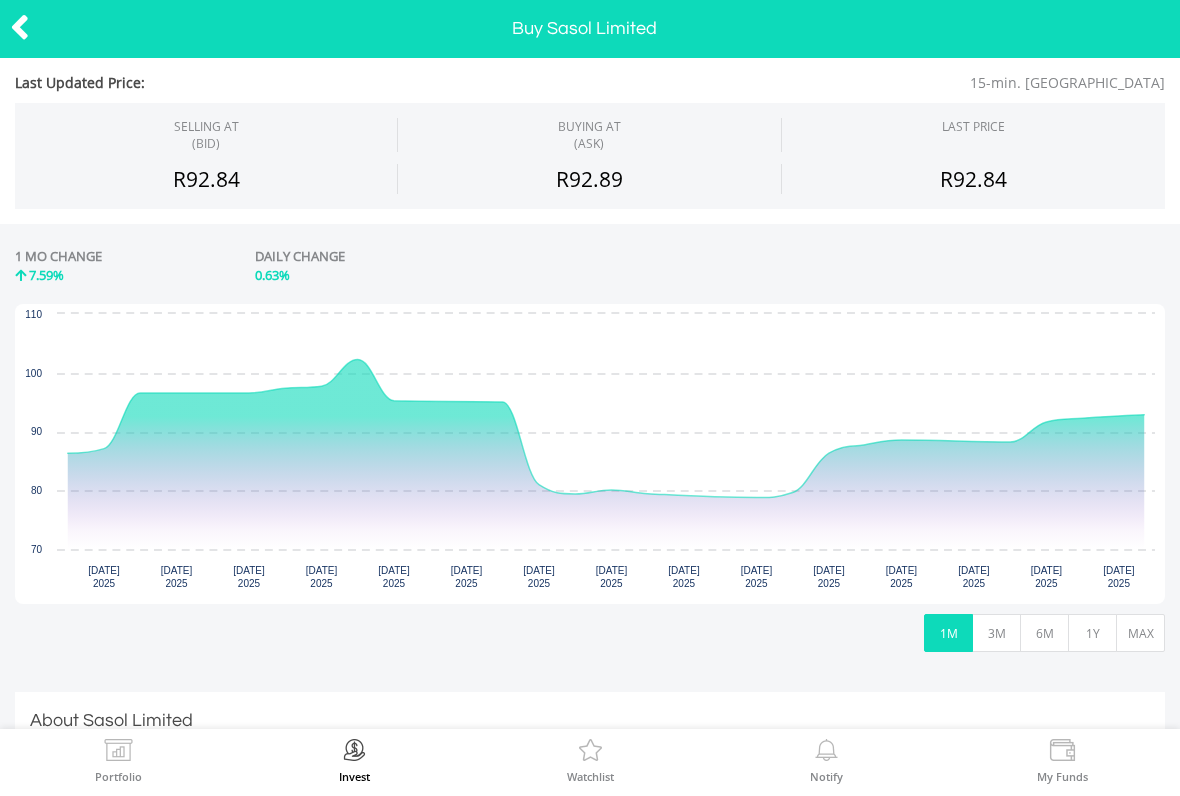 click on "1Y" at bounding box center [1092, 633] 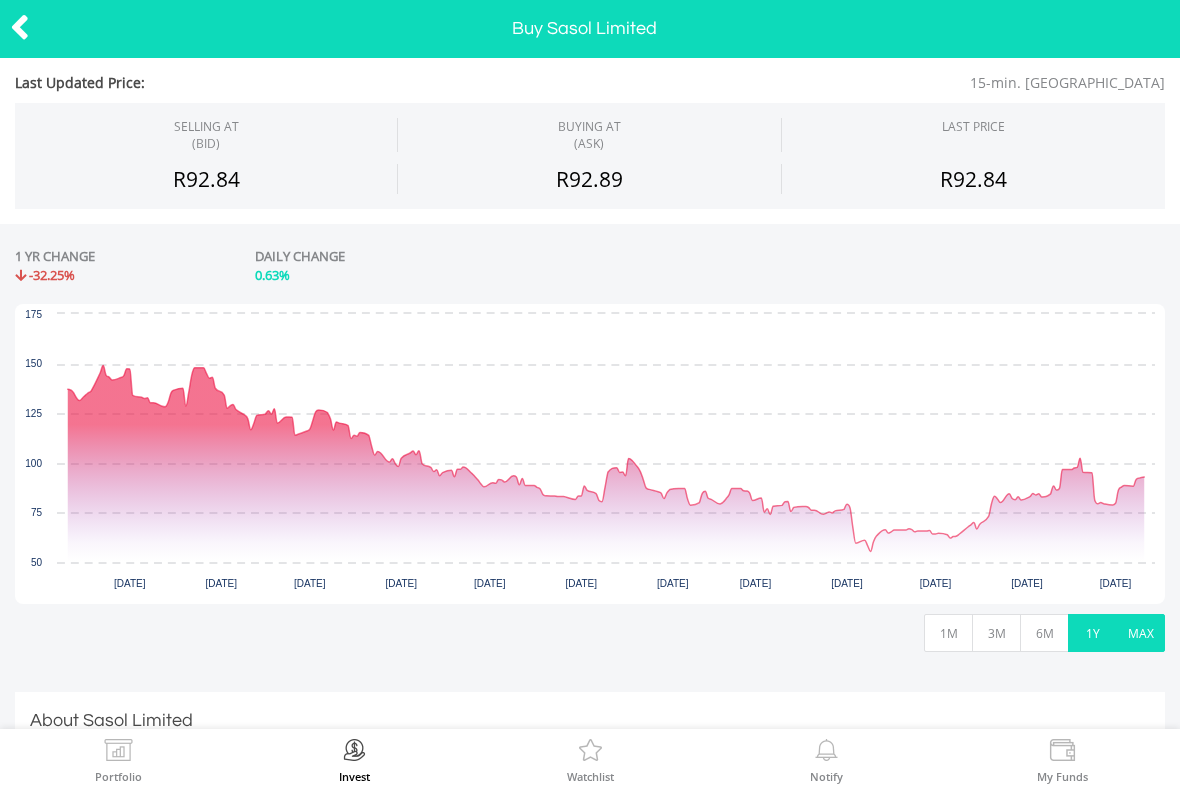 click on "MAX" at bounding box center [1140, 633] 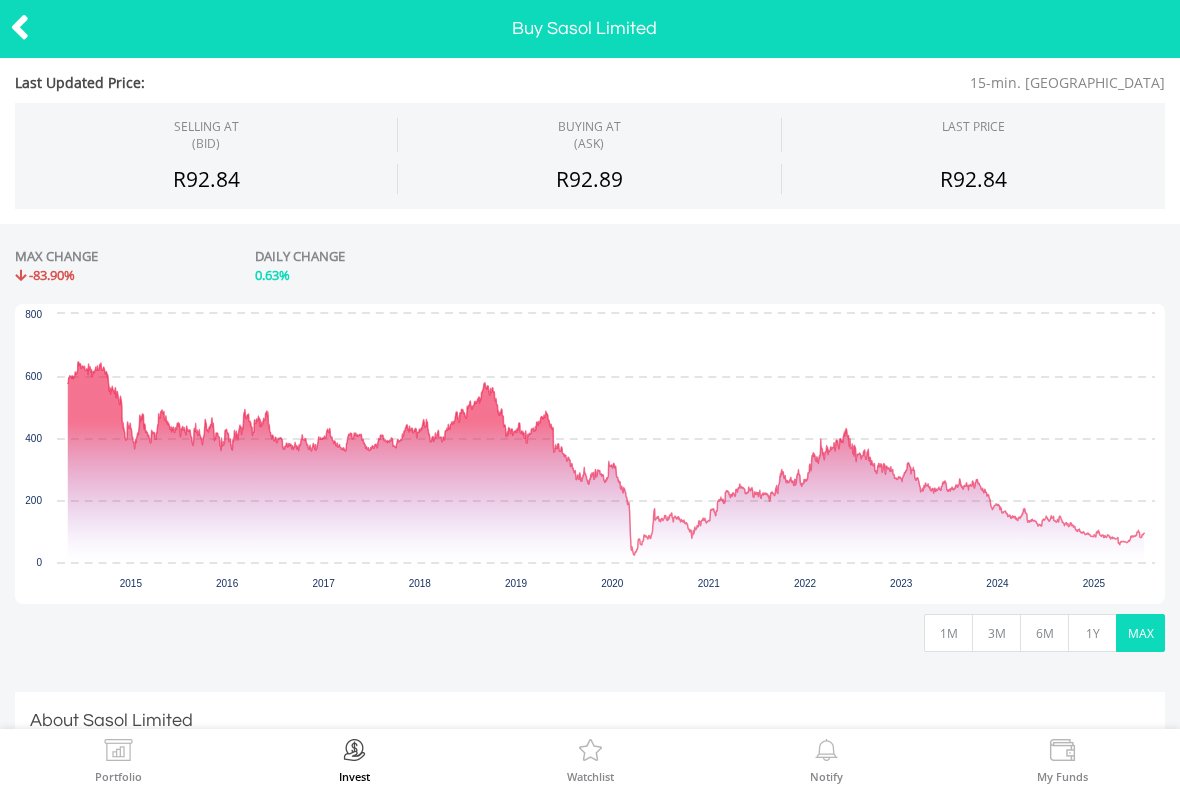 click at bounding box center [20, 27] 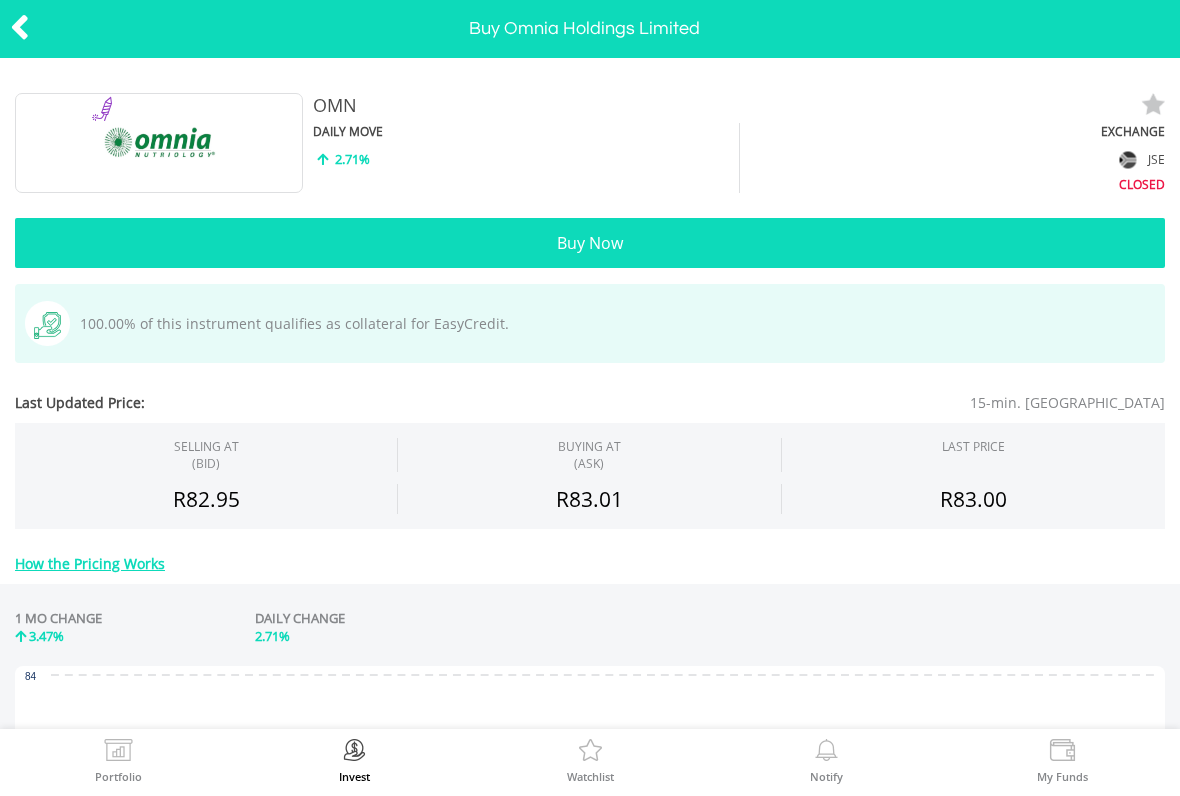 scroll, scrollTop: 0, scrollLeft: 0, axis: both 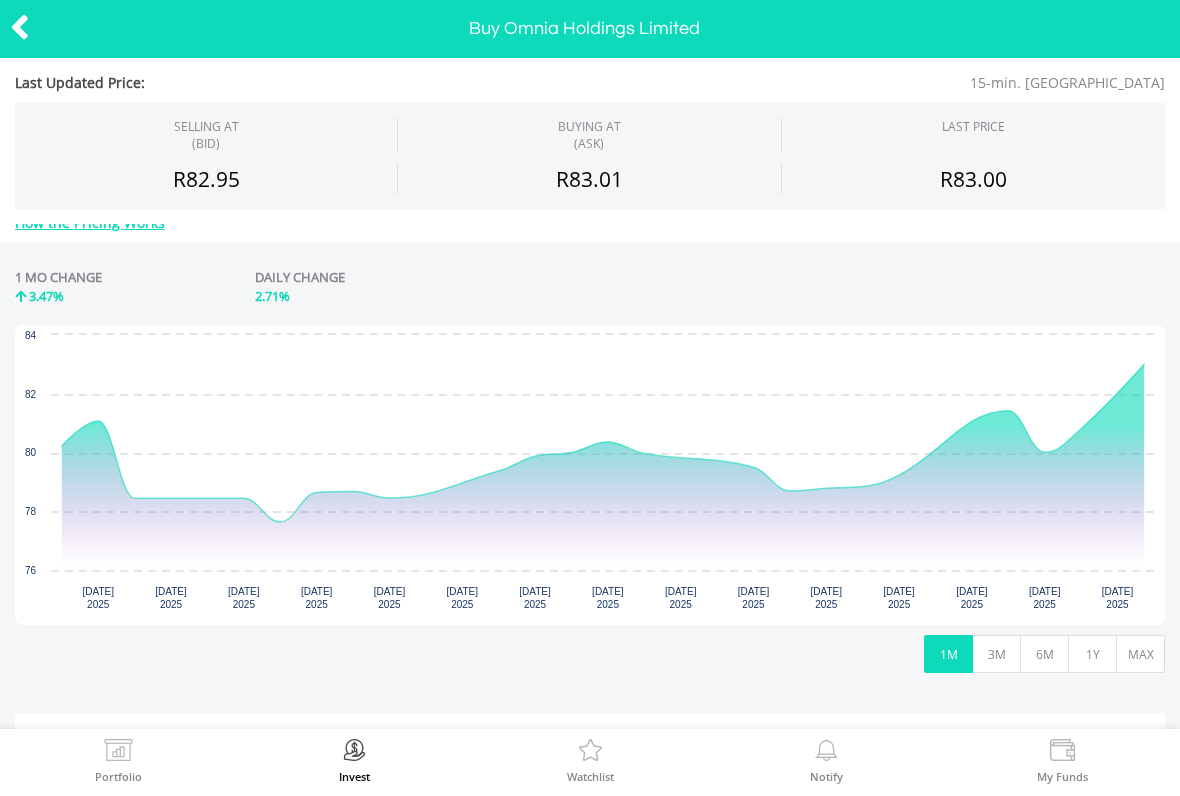 click on "1Y" at bounding box center (1092, 654) 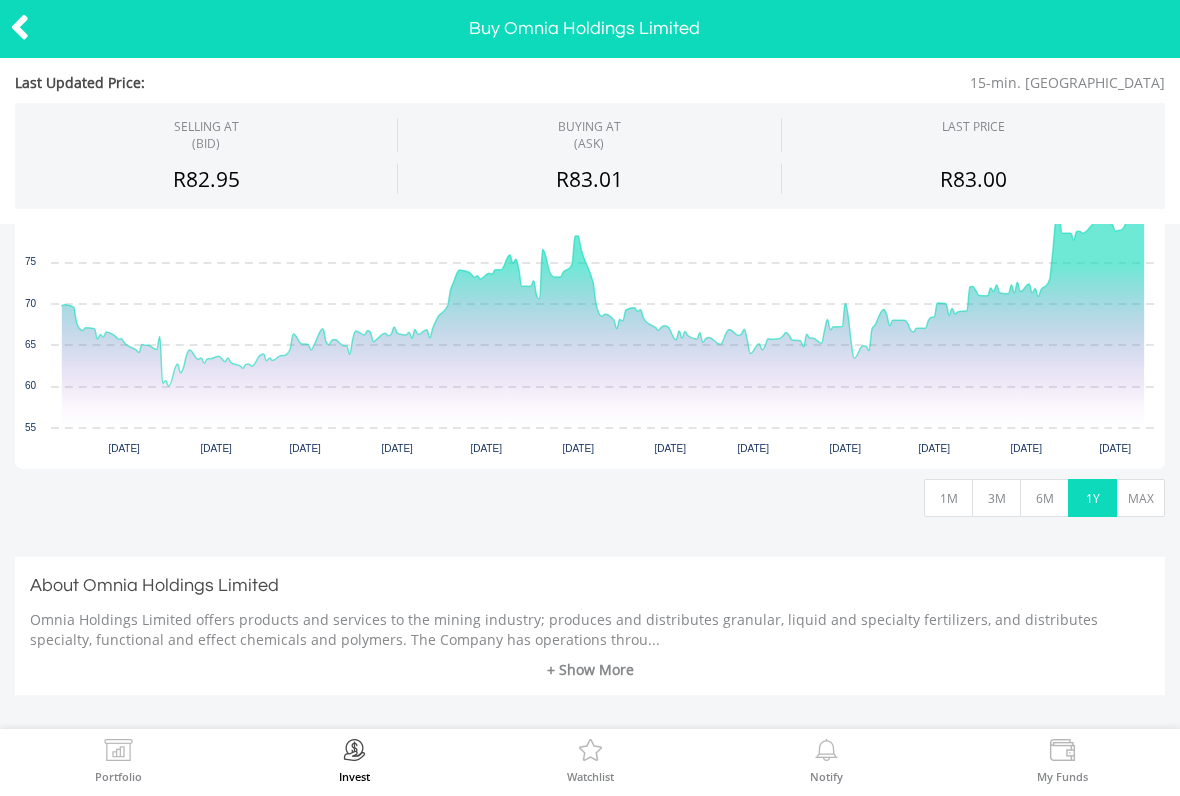 scroll, scrollTop: 514, scrollLeft: 0, axis: vertical 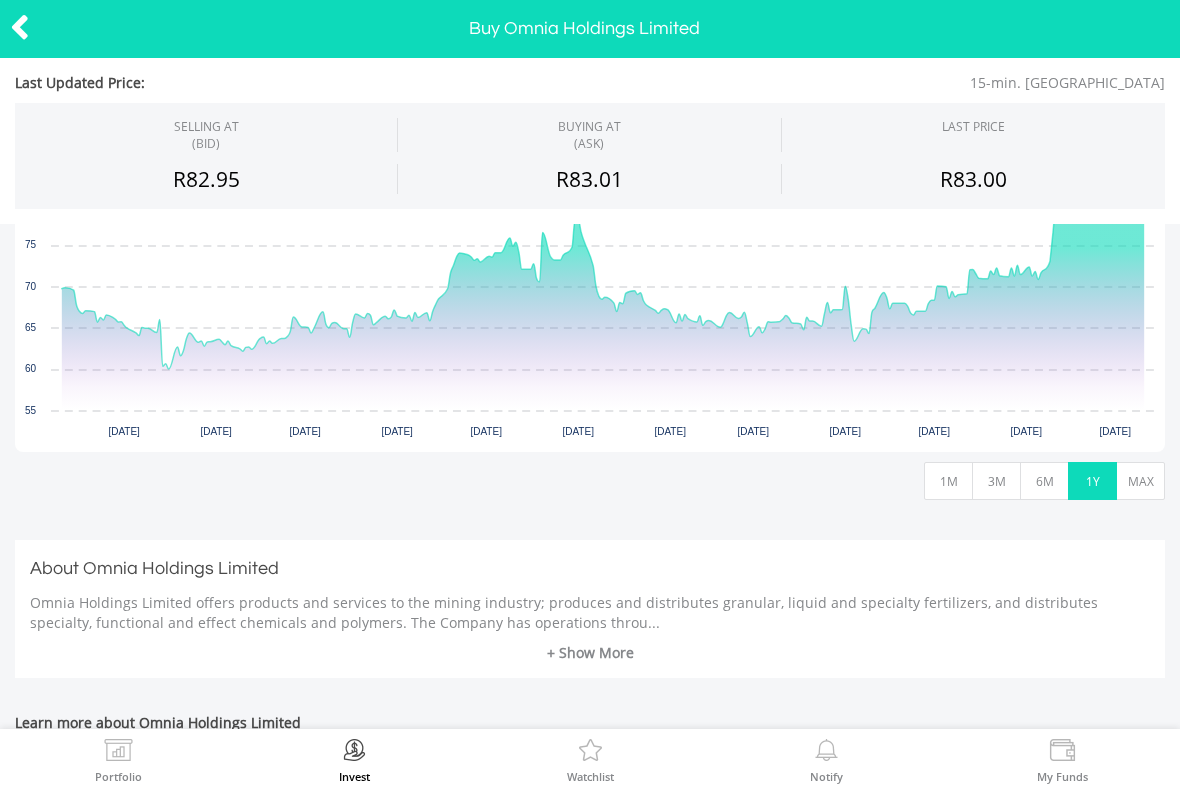 click at bounding box center (20, 27) 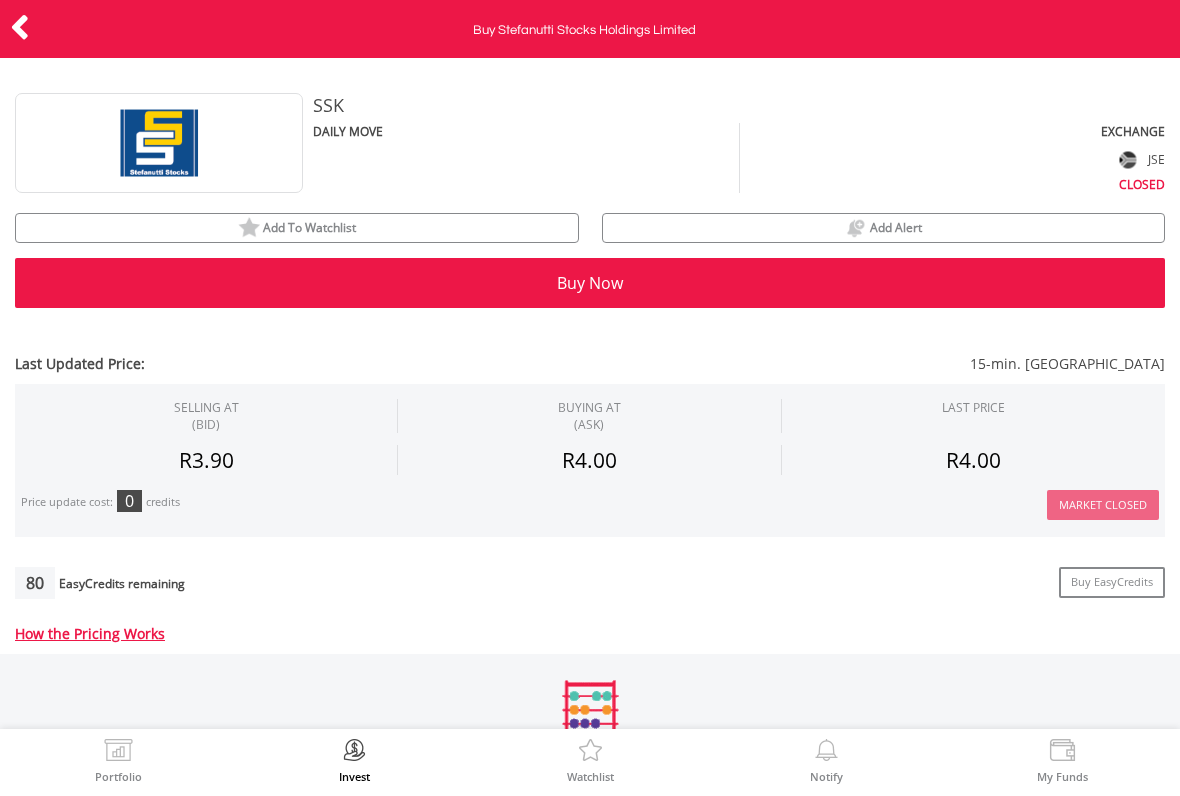 scroll, scrollTop: 0, scrollLeft: 0, axis: both 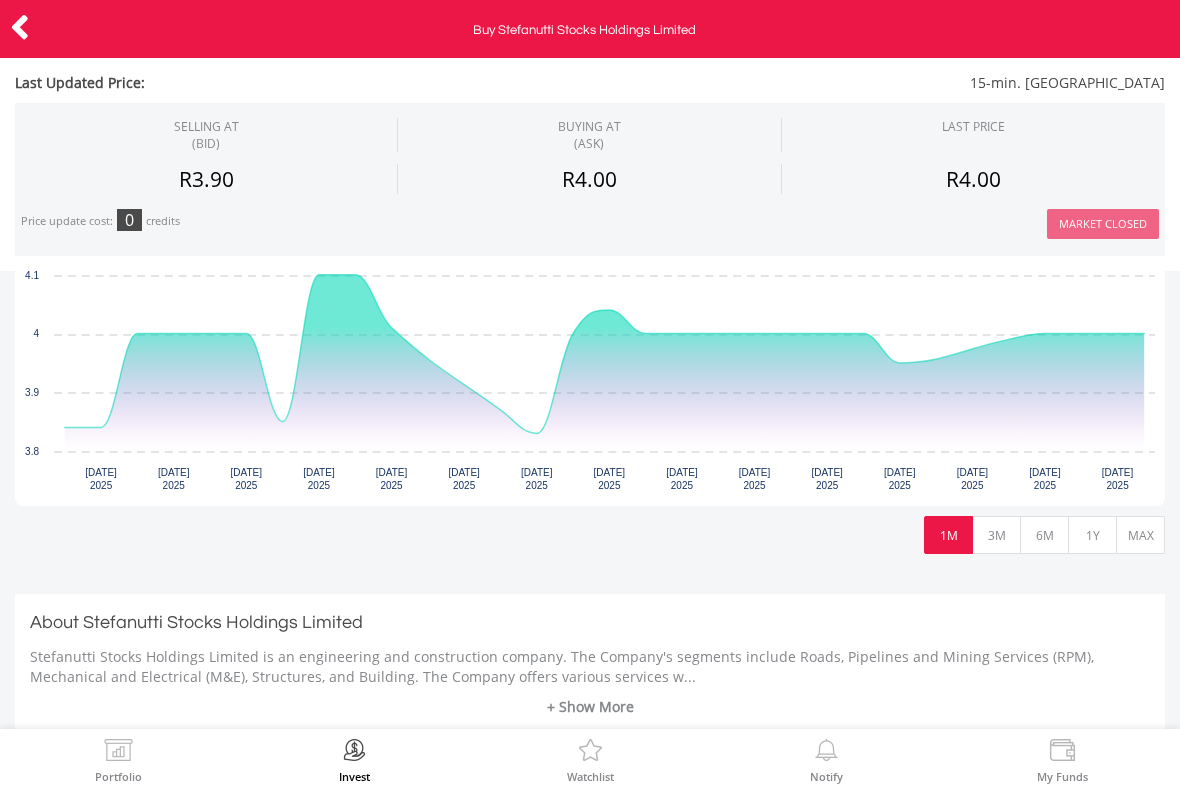 click on "1Y" at bounding box center (1092, 535) 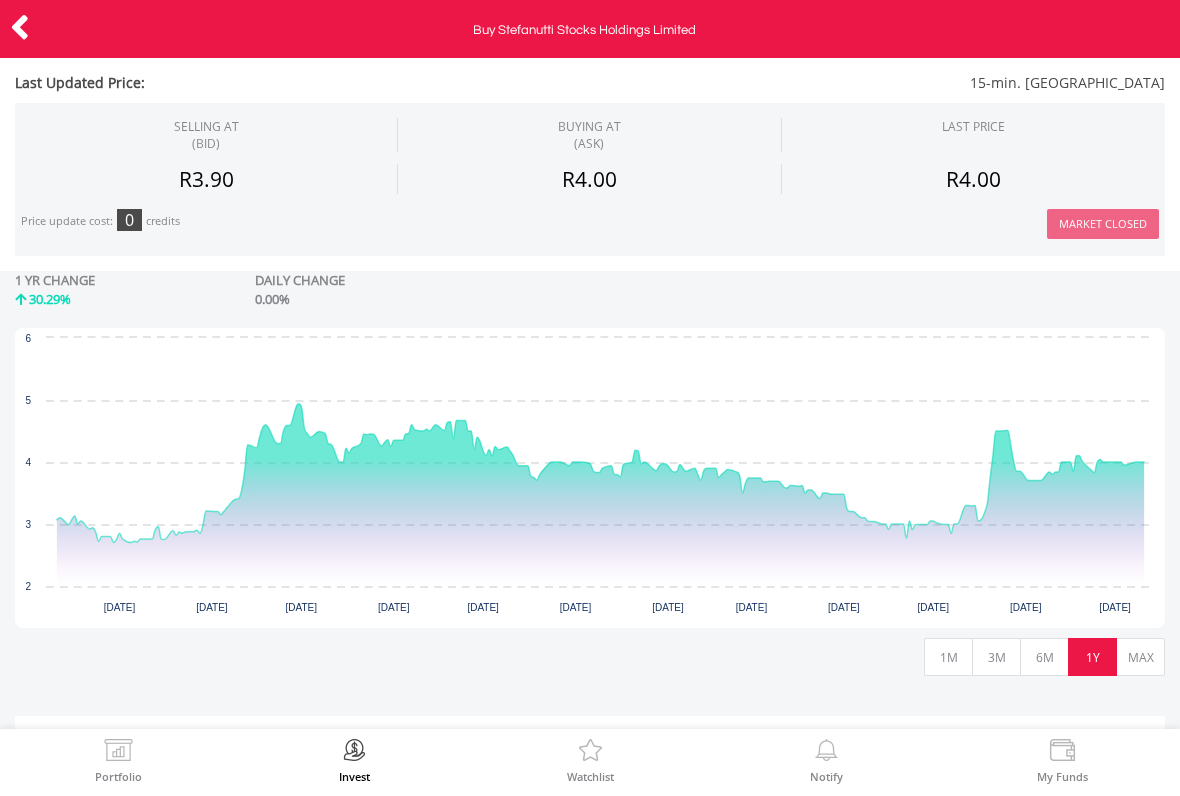scroll, scrollTop: 409, scrollLeft: 0, axis: vertical 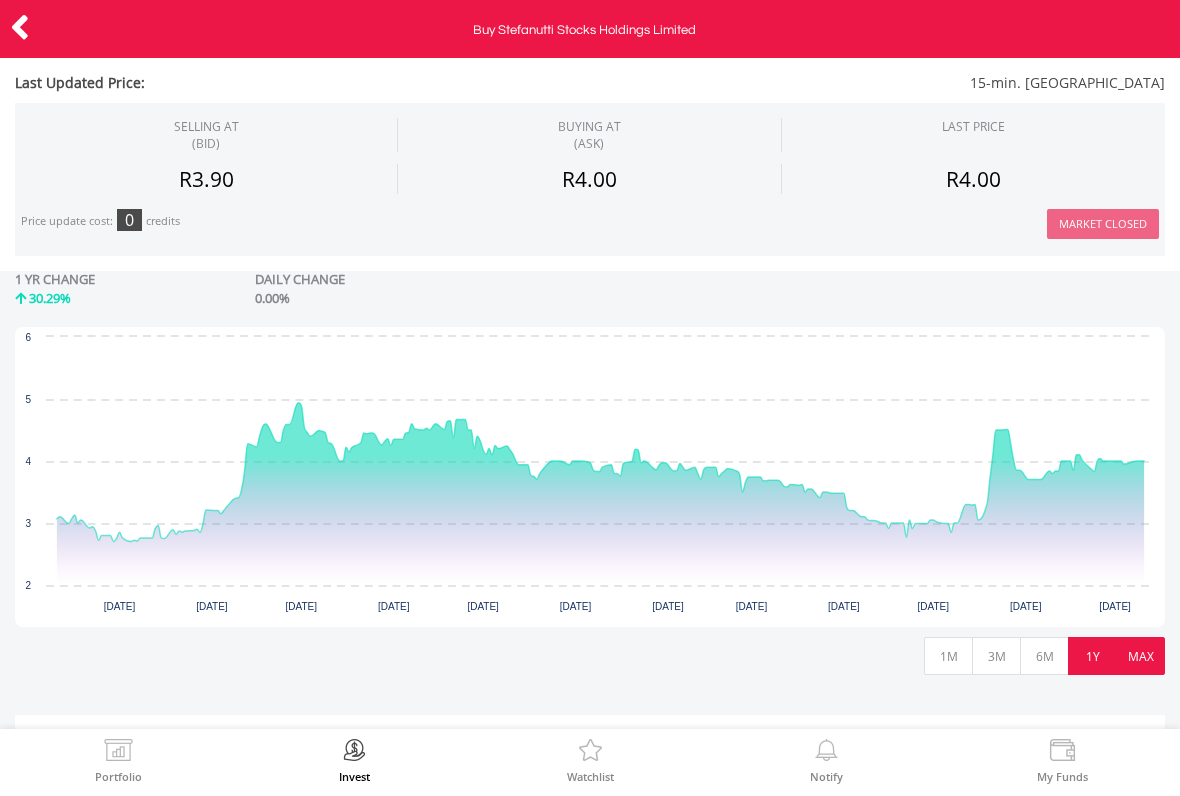 click on "MAX" at bounding box center [1140, 656] 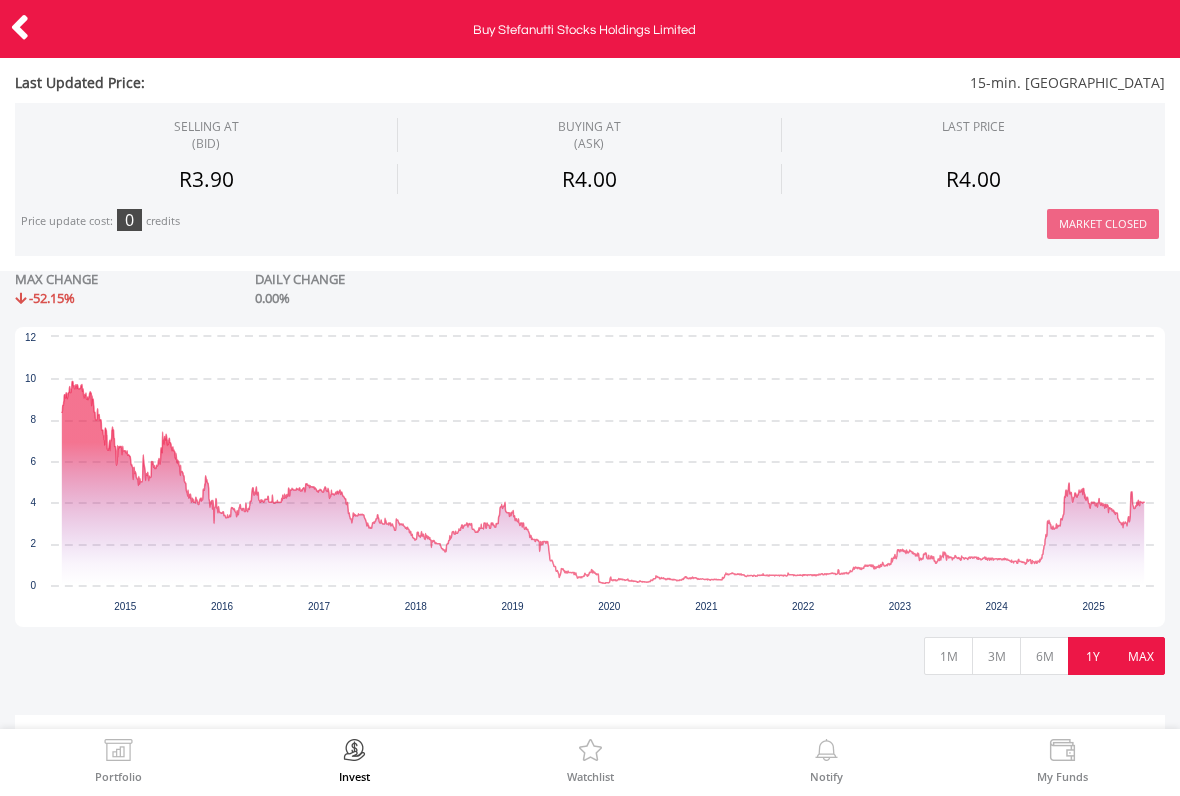 click on "1Y" at bounding box center [1092, 656] 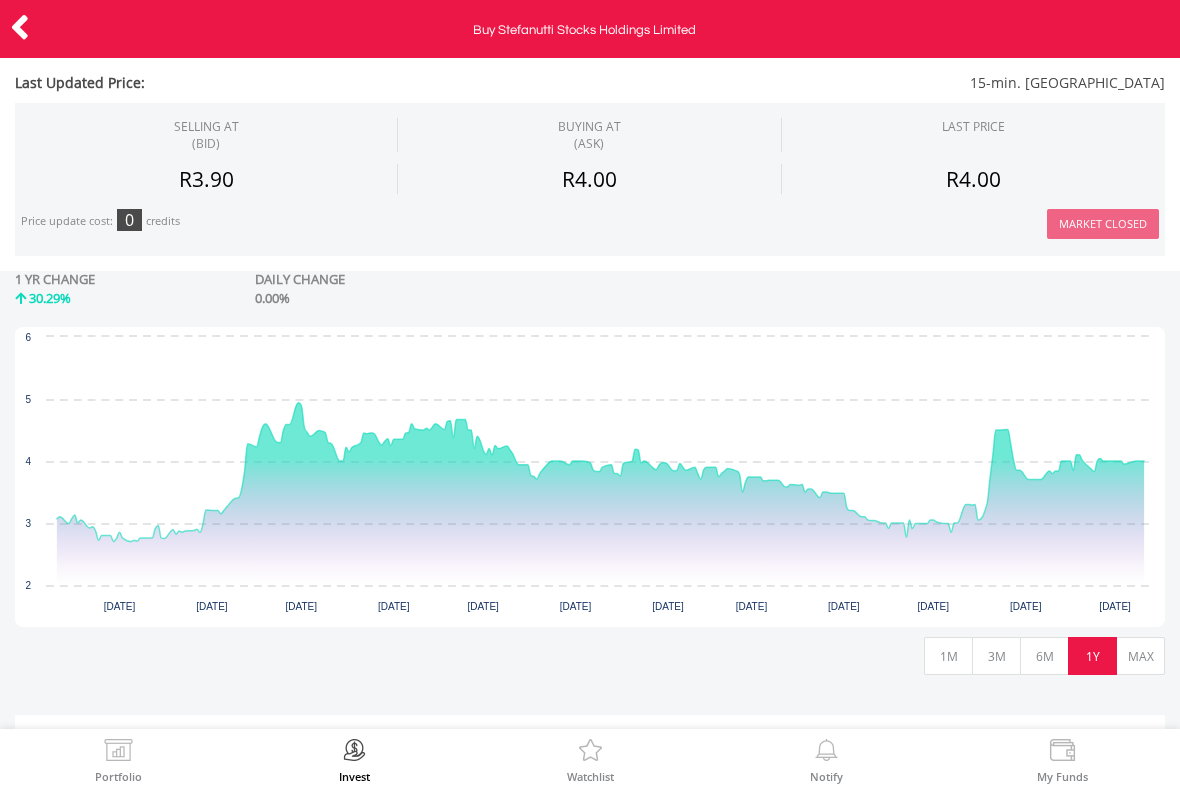 click on "1M" at bounding box center (948, 656) 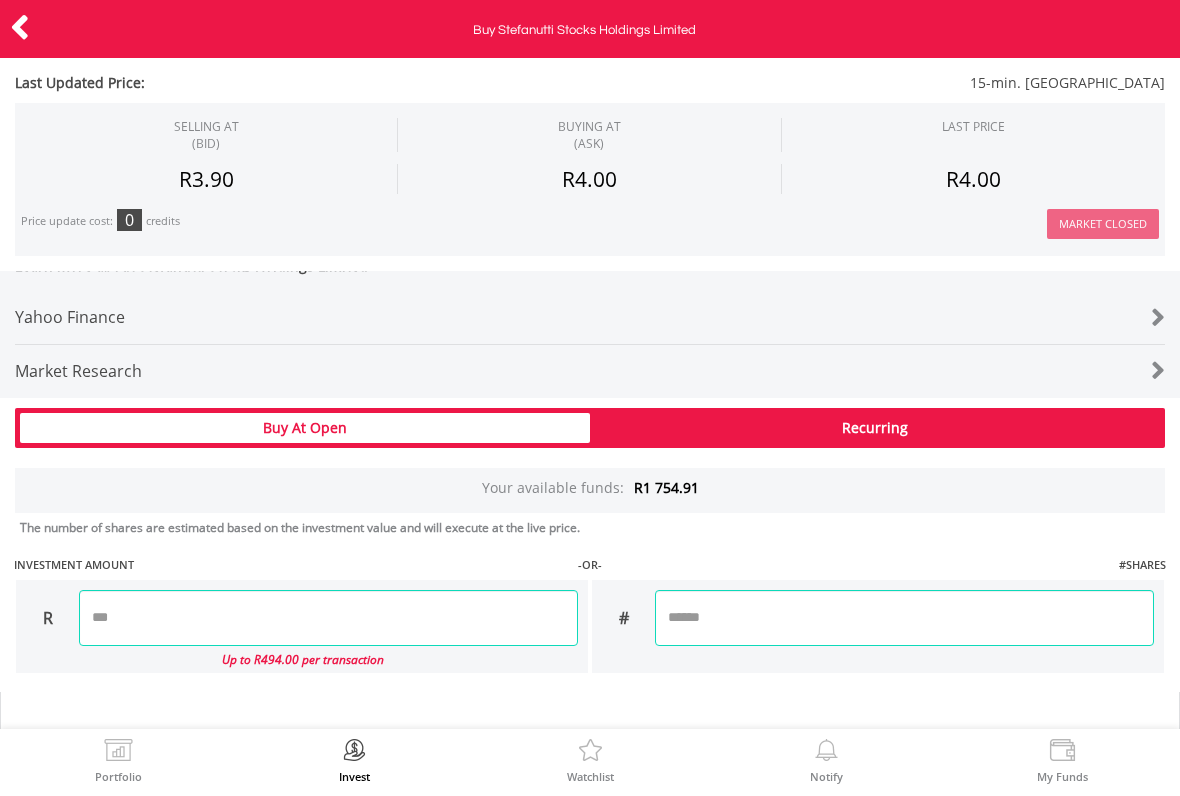 scroll, scrollTop: 1042, scrollLeft: 0, axis: vertical 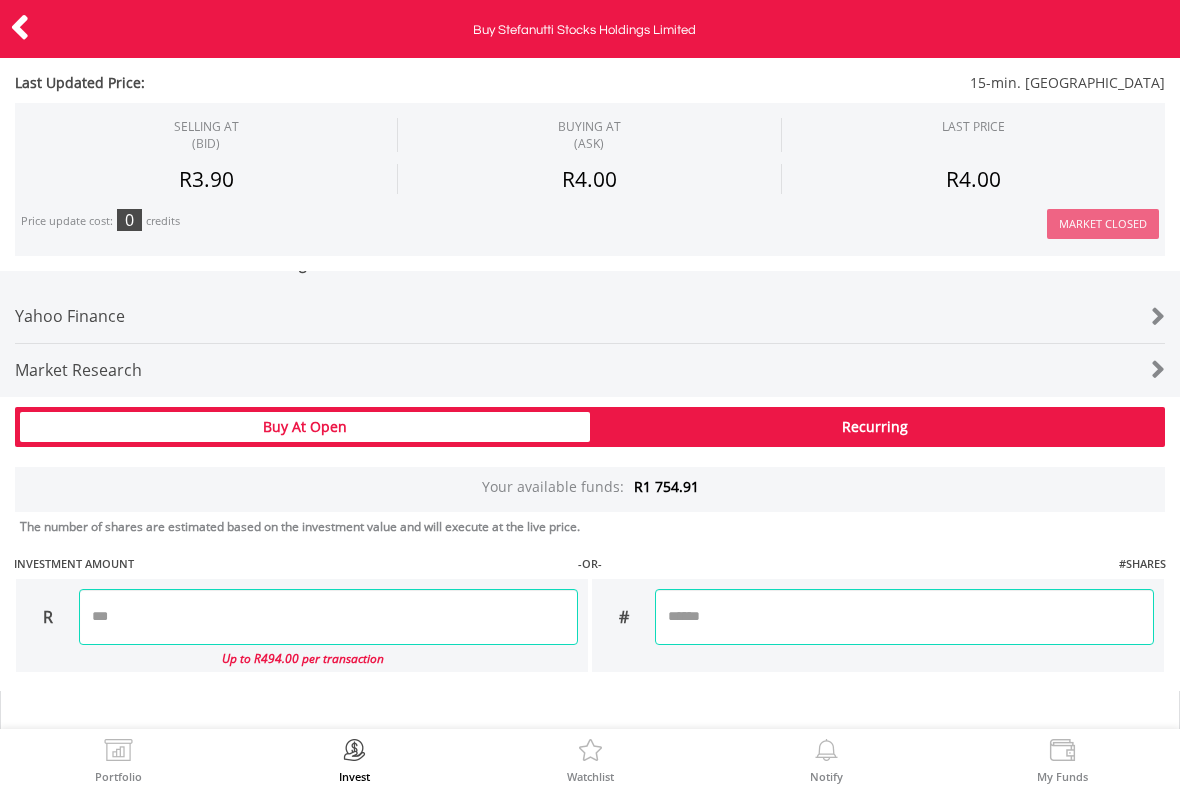 click on "Buy At Open" at bounding box center (305, 427) 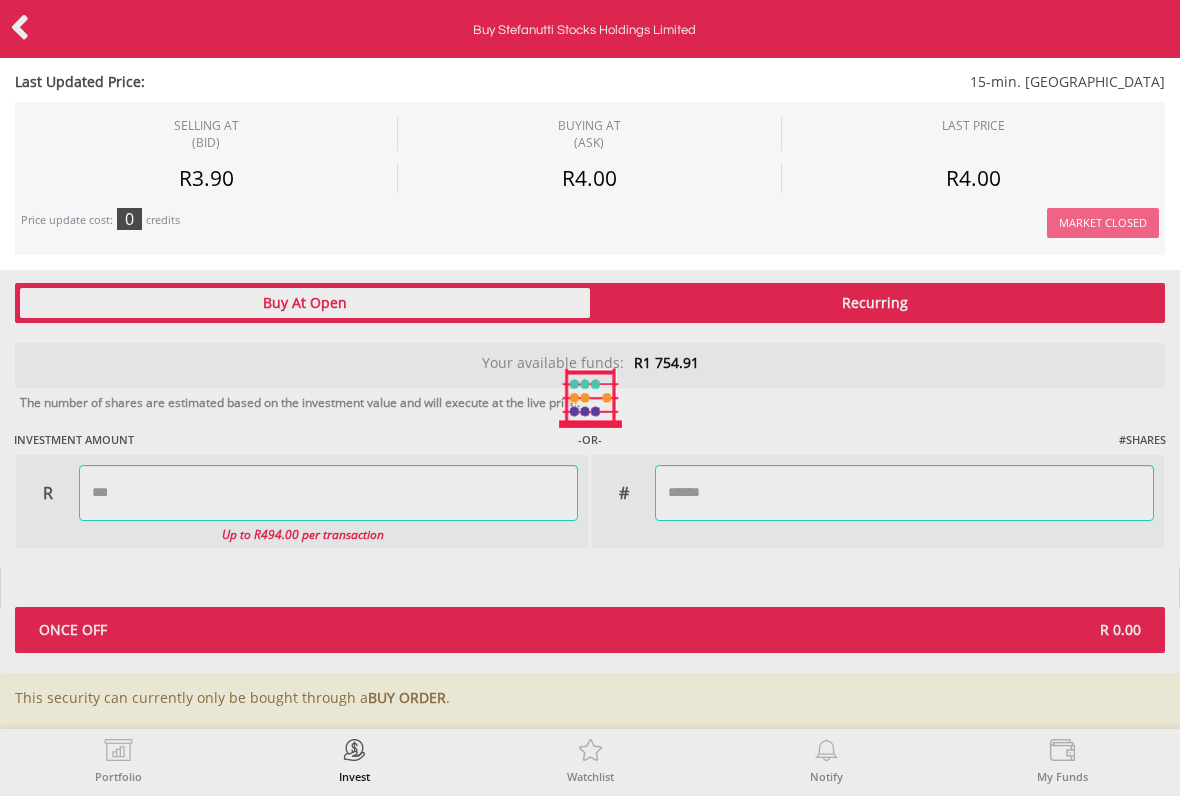 type on "******" 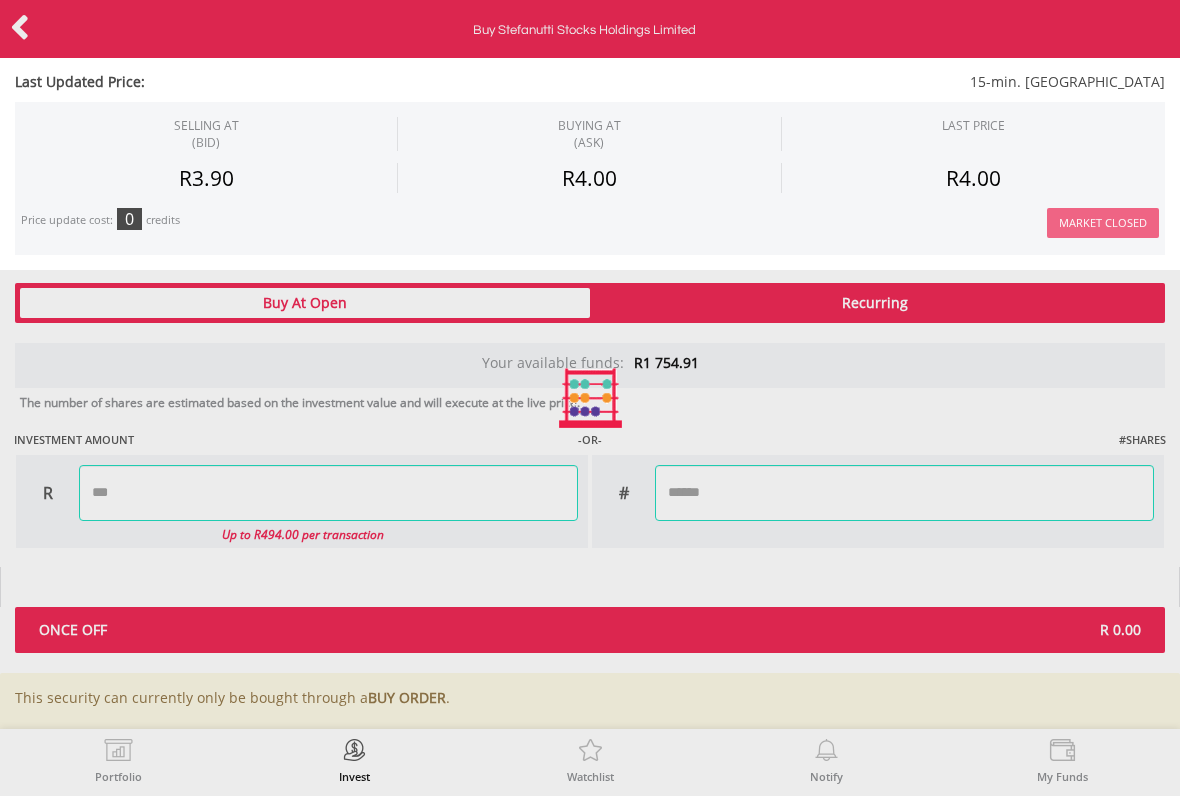 type on "**" 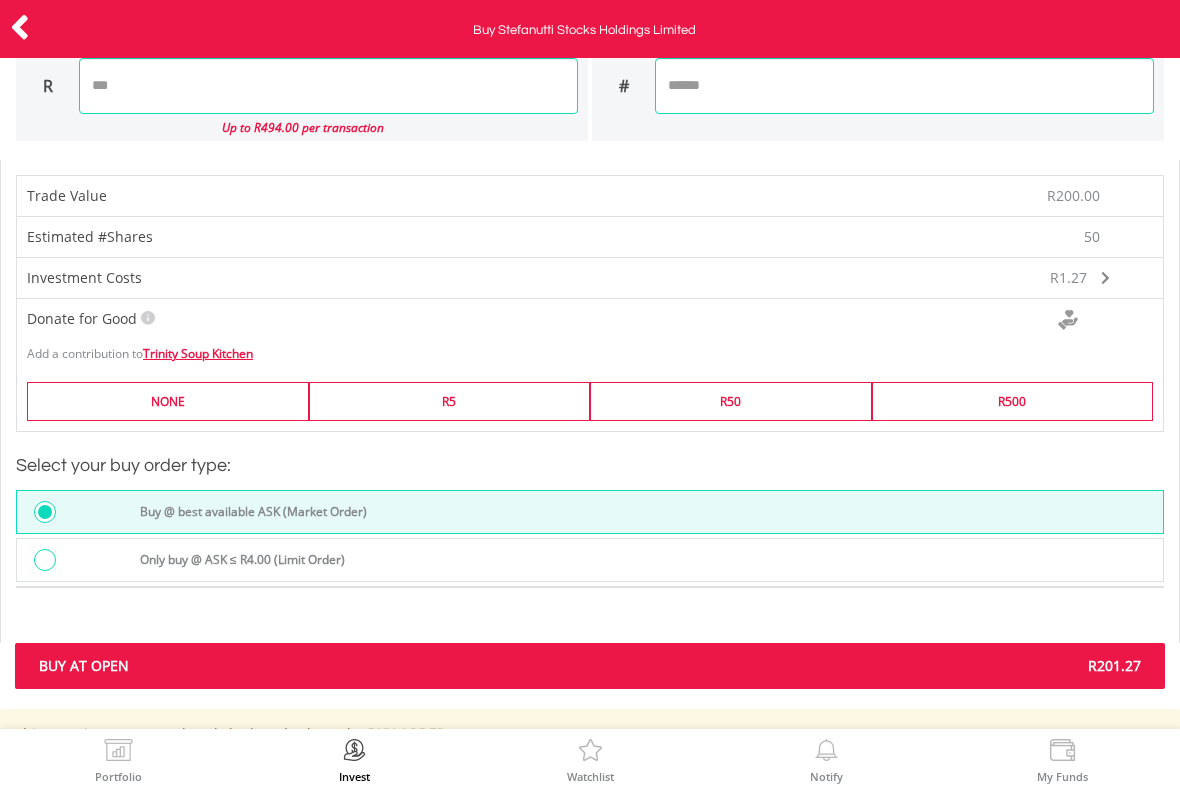 scroll, scrollTop: 1589, scrollLeft: 0, axis: vertical 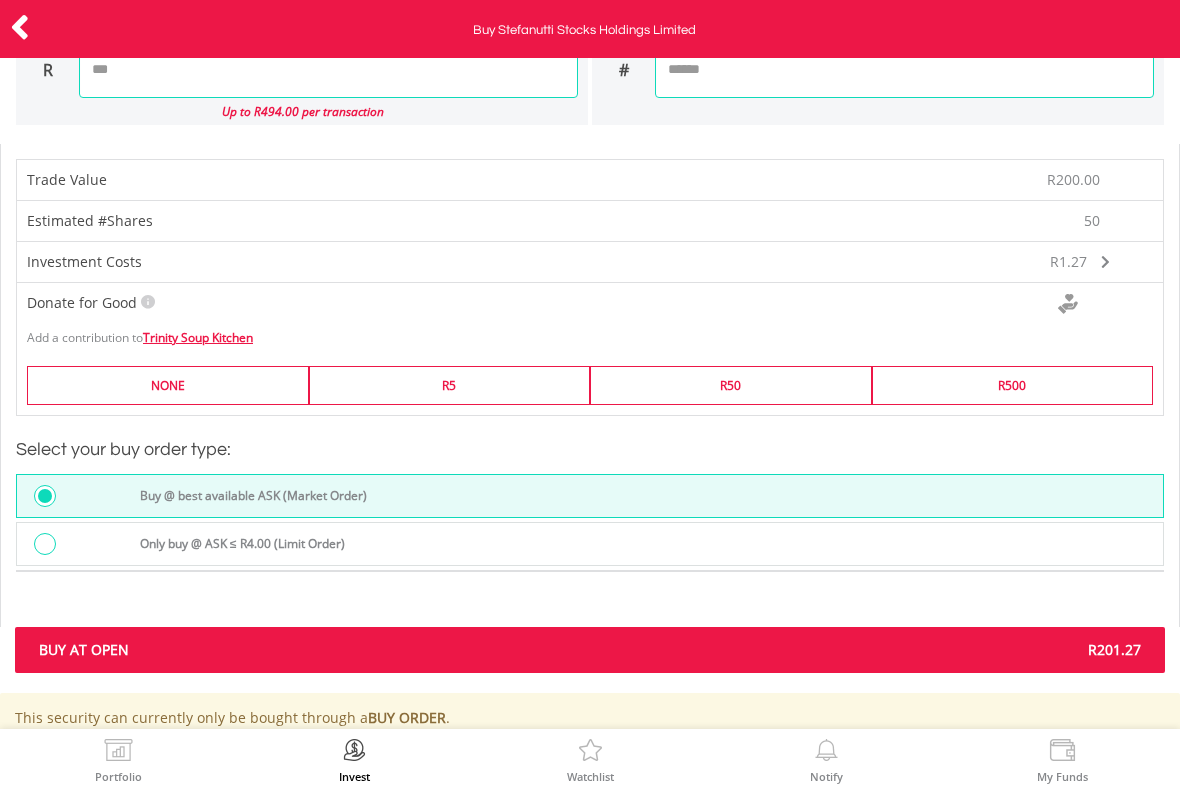 click on "Buy At Open" at bounding box center [307, 650] 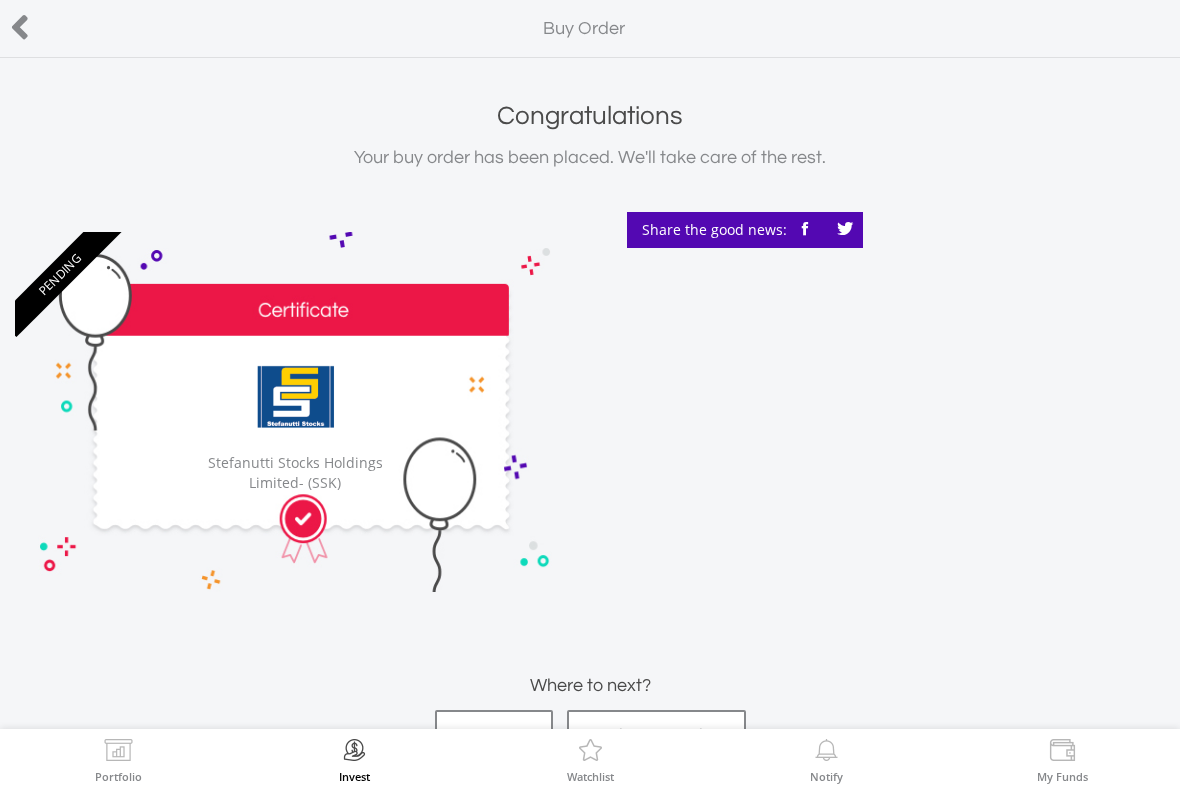scroll, scrollTop: 0, scrollLeft: 0, axis: both 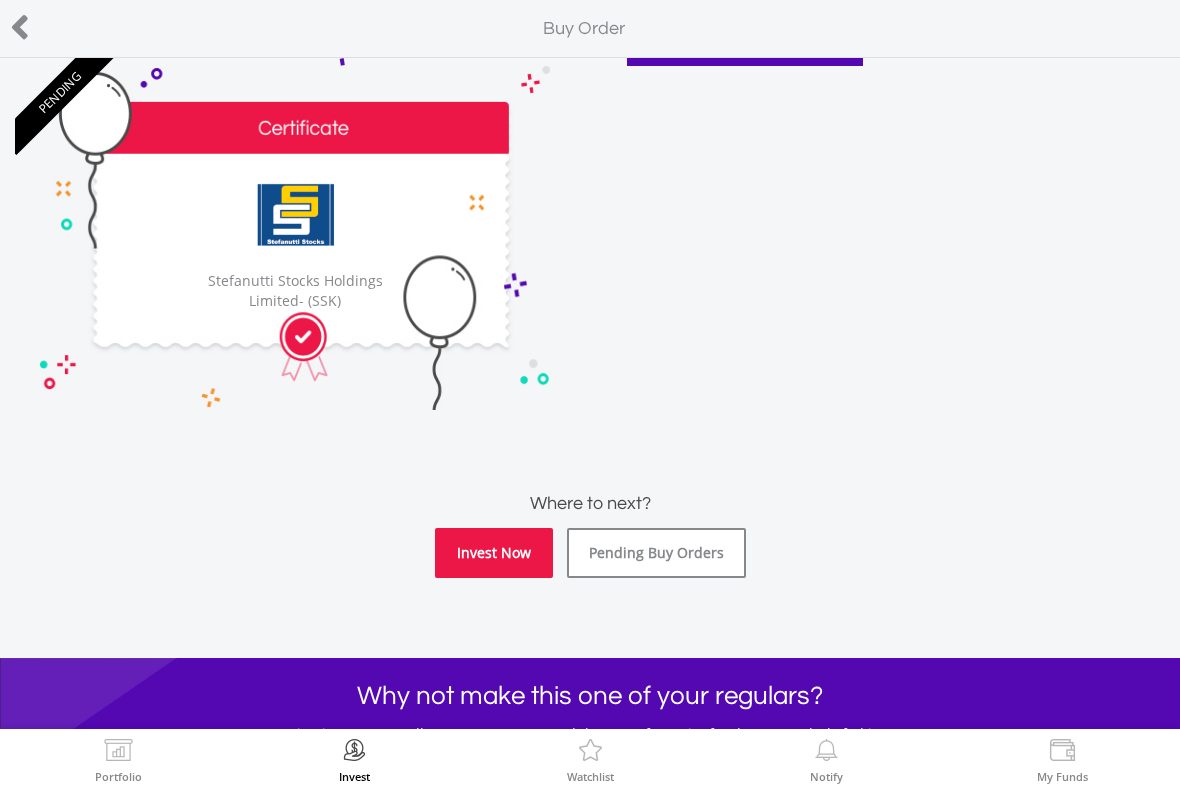 click on "Invest Now" at bounding box center [494, 553] 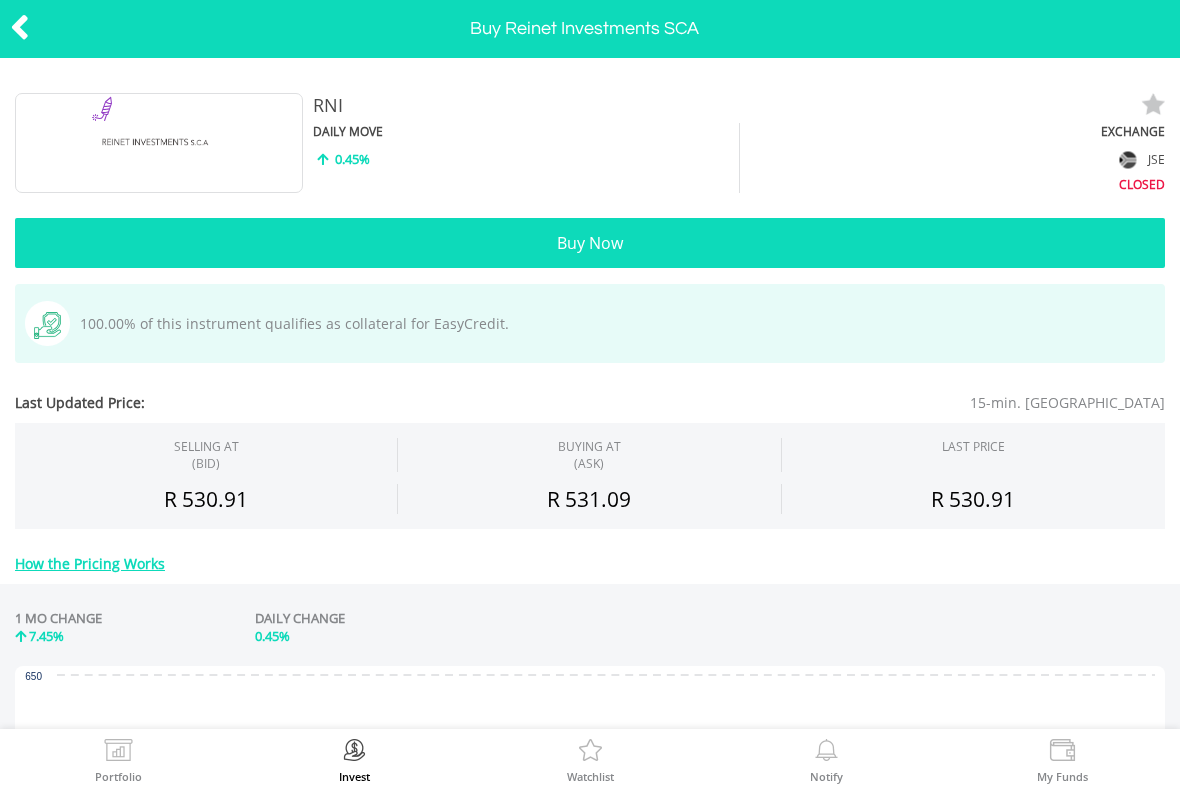 scroll, scrollTop: 0, scrollLeft: 0, axis: both 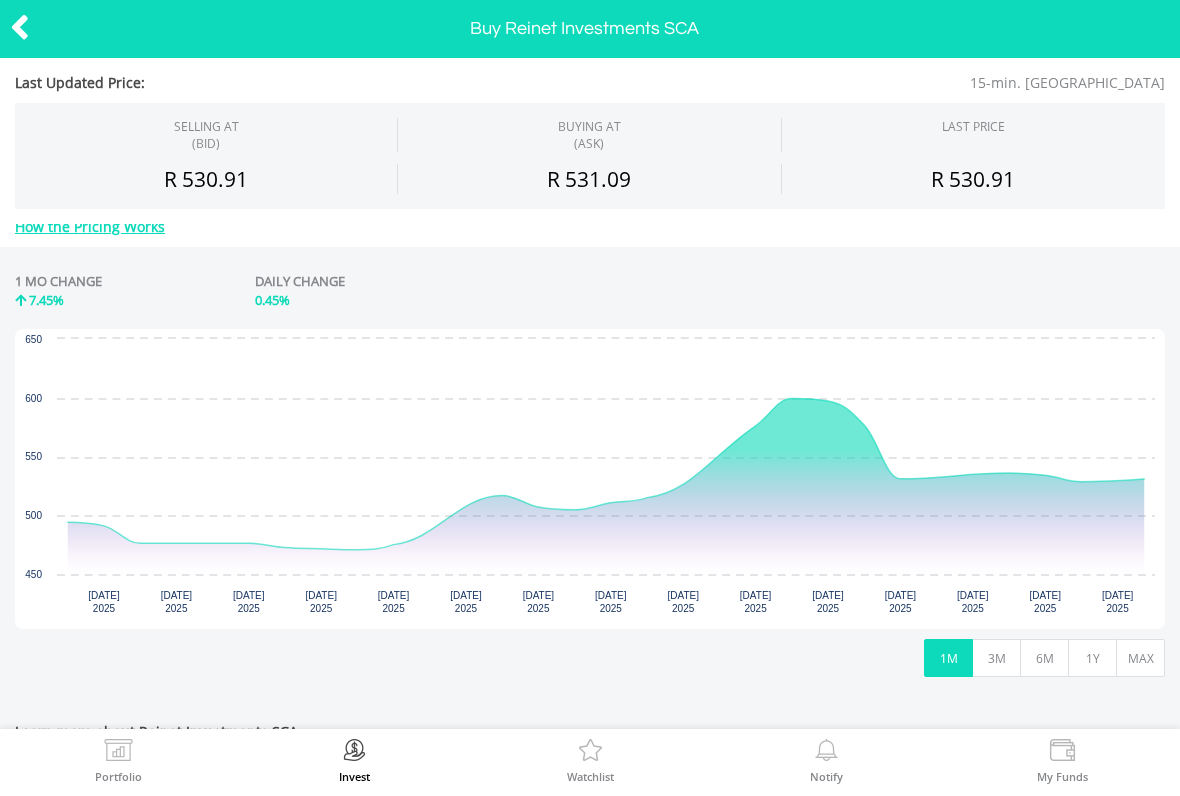 click on "3M" at bounding box center (996, 658) 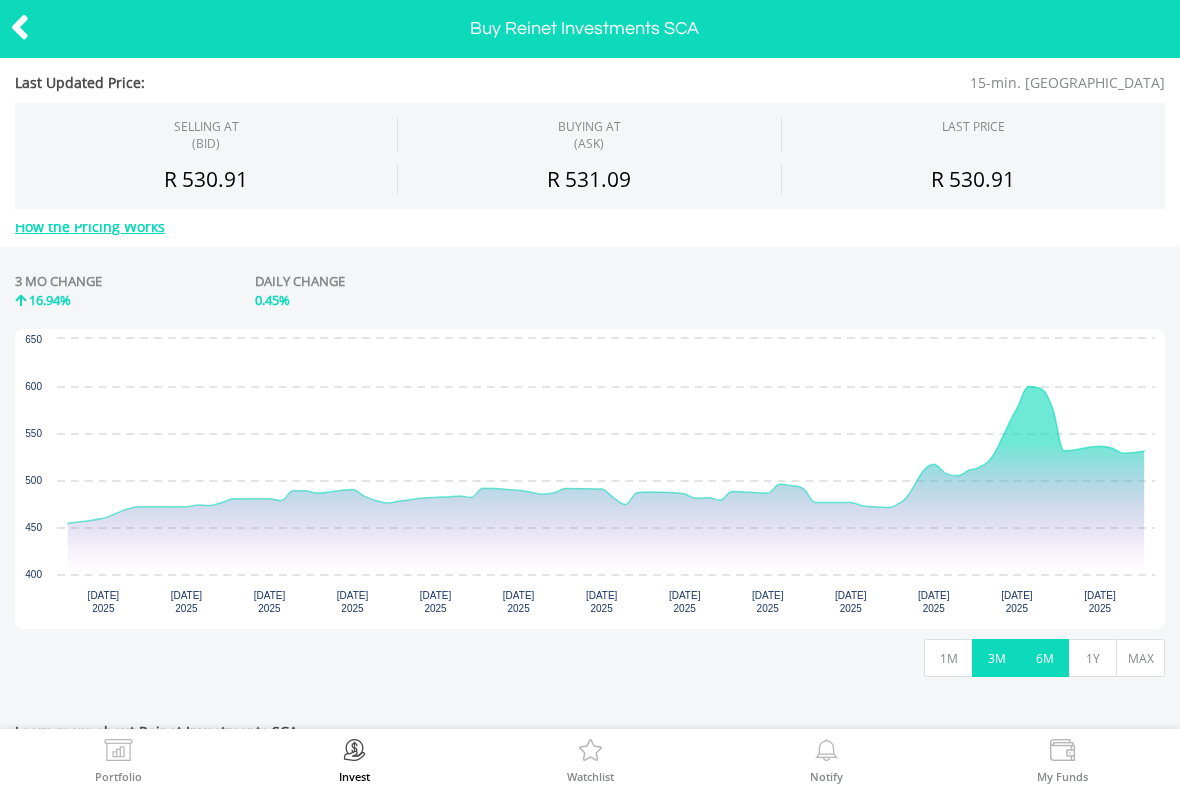 click on "6M" at bounding box center [1044, 658] 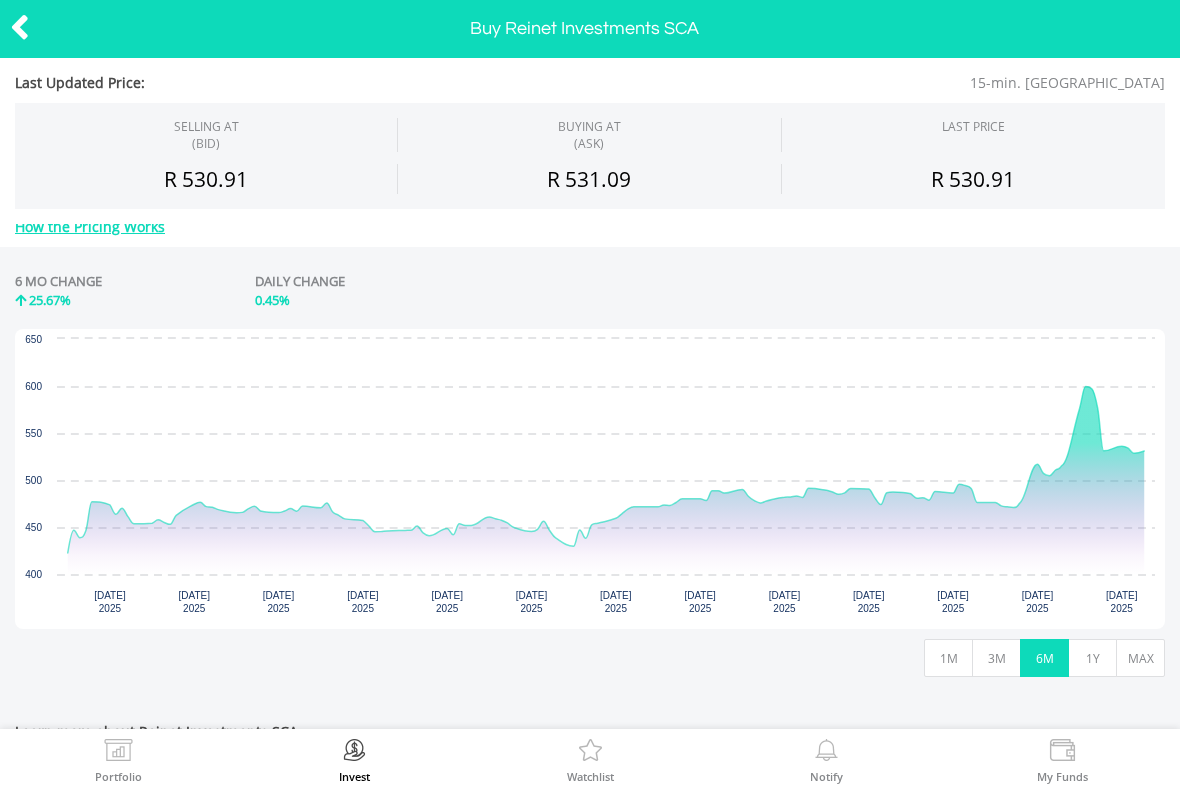 click at bounding box center (20, 27) 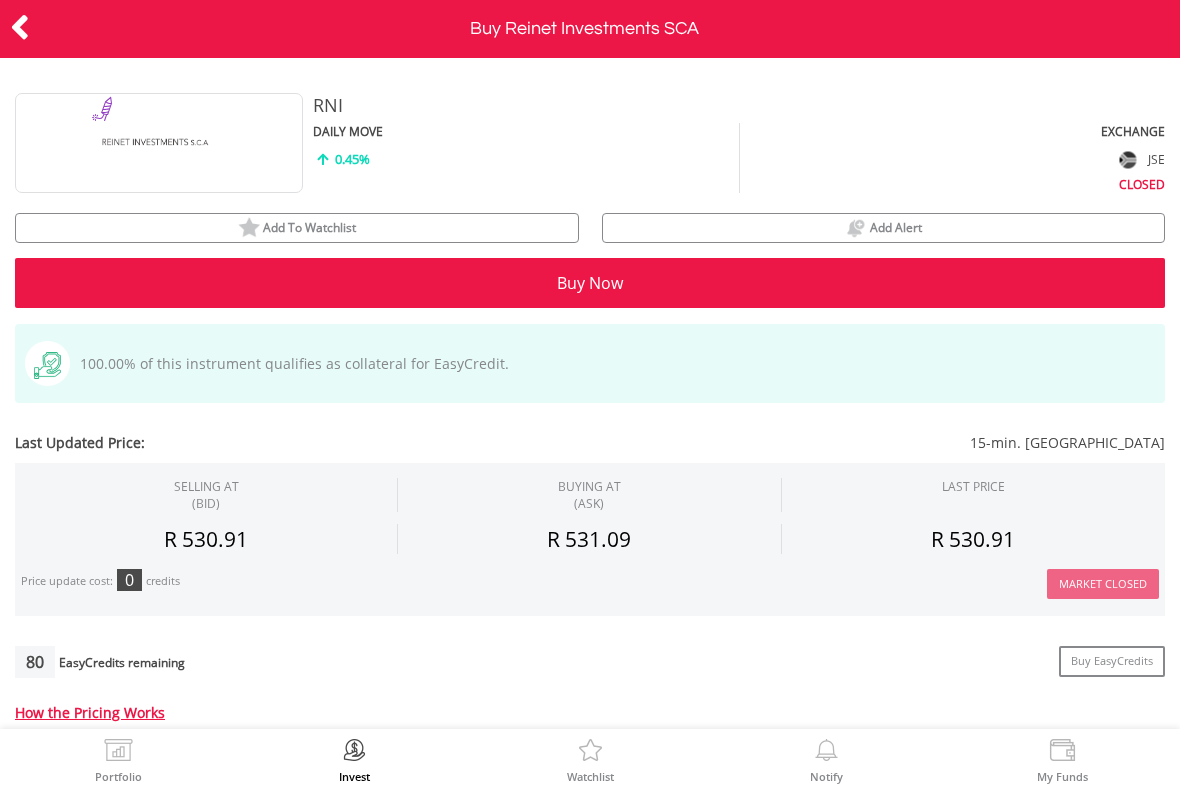 scroll, scrollTop: 0, scrollLeft: 0, axis: both 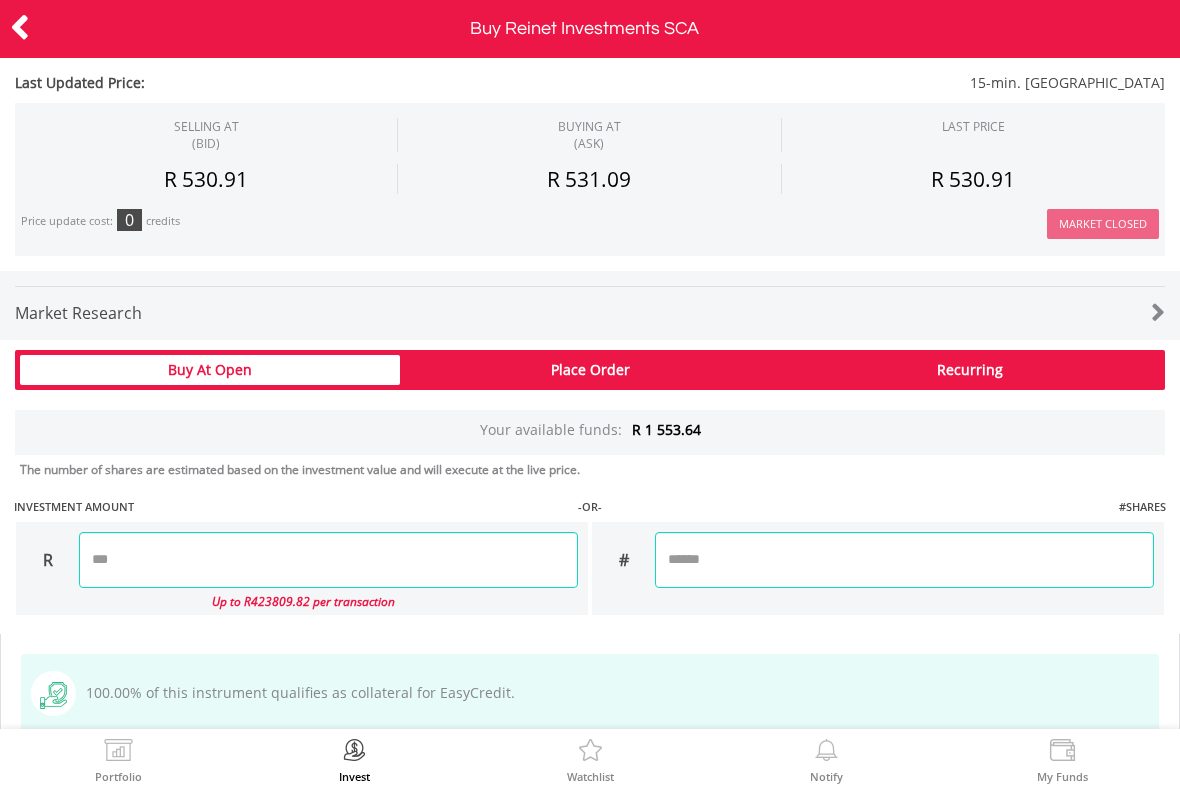 click at bounding box center [328, 560] 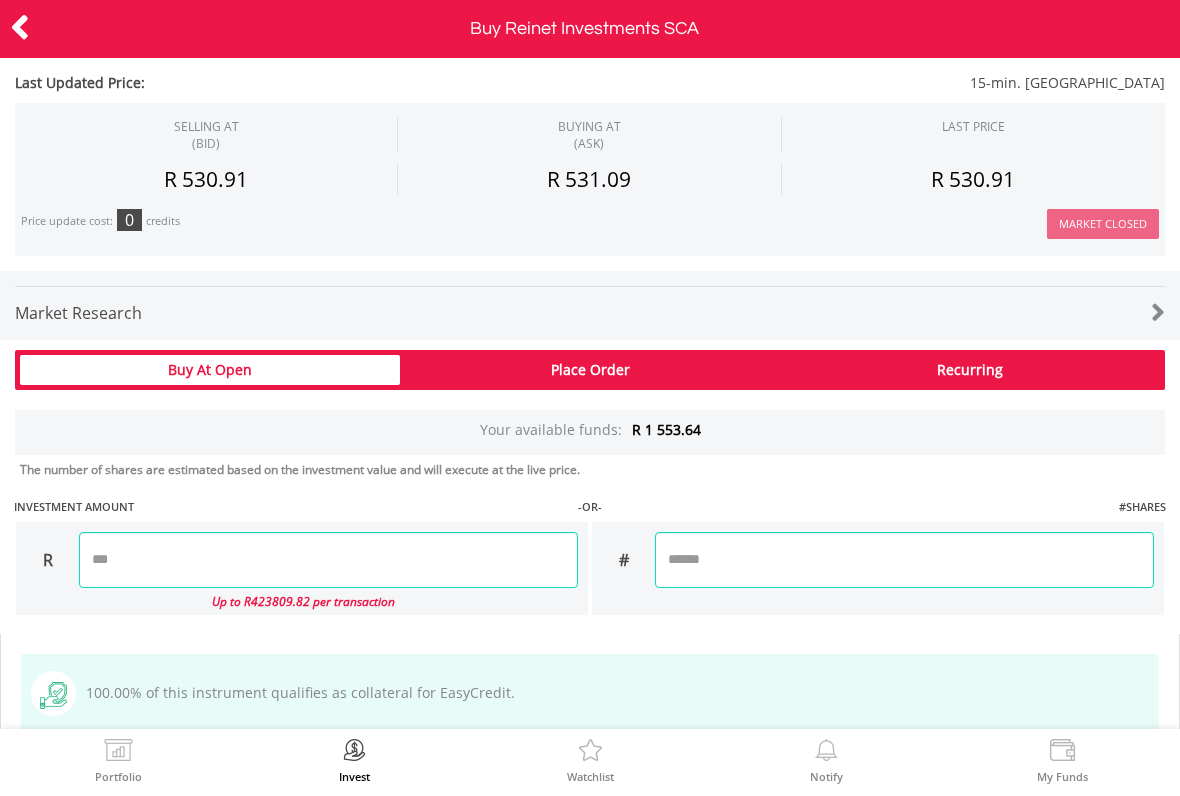 type on "*" 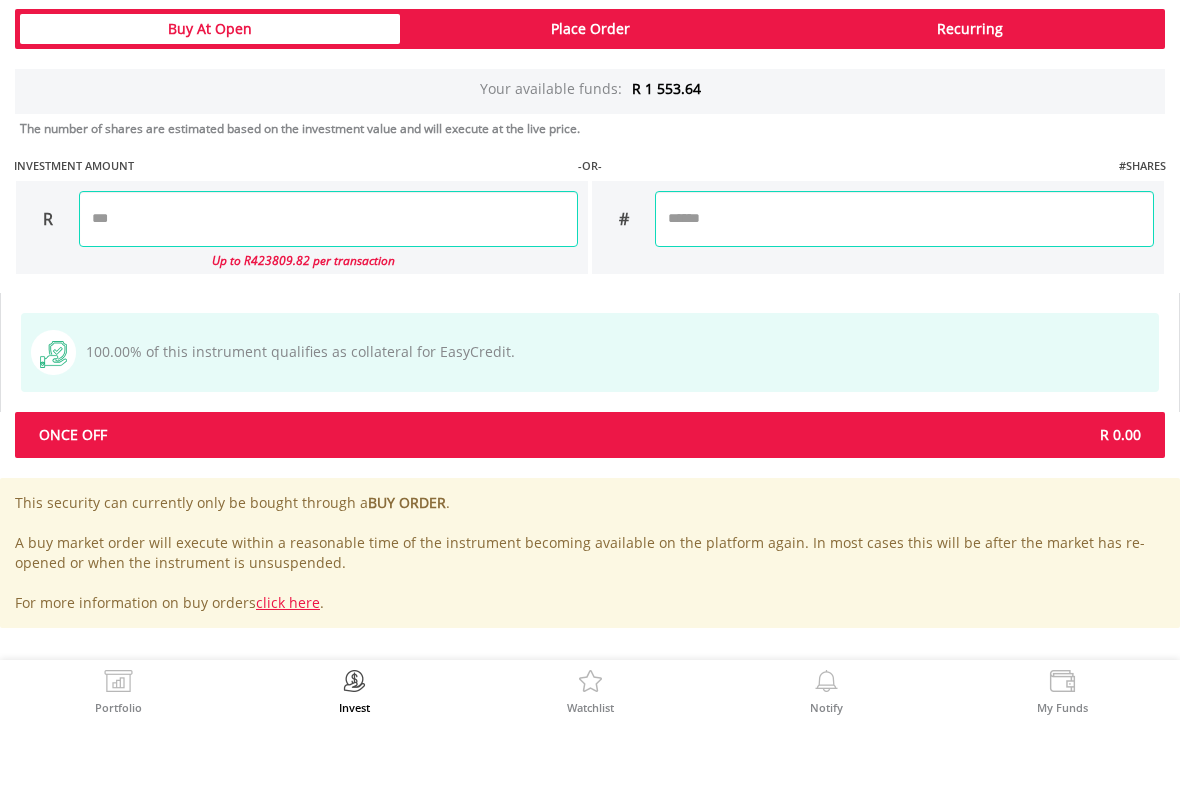 scroll, scrollTop: 1281, scrollLeft: 0, axis: vertical 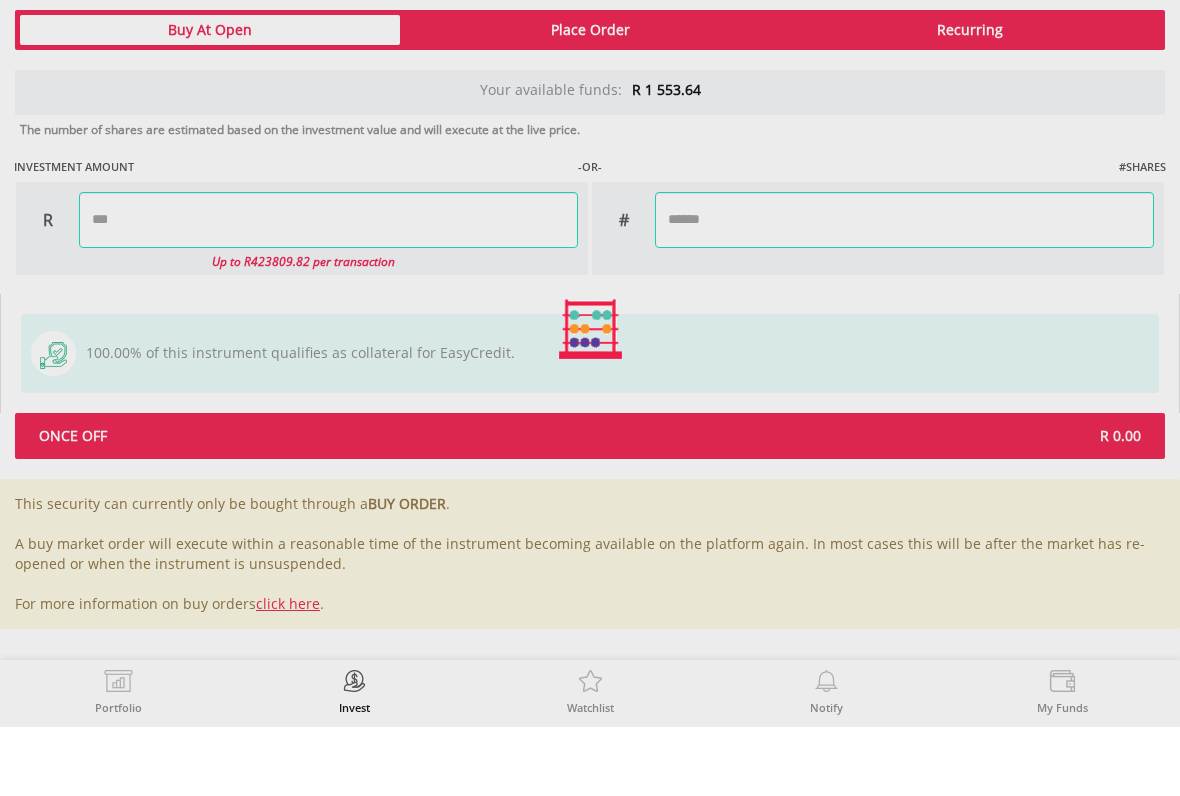 click on "Last Updated Price:
15-min. Delayed
SELLING AT  (BID)
BUYING AT  (ASK)
LAST PRICE" at bounding box center (590, 24) 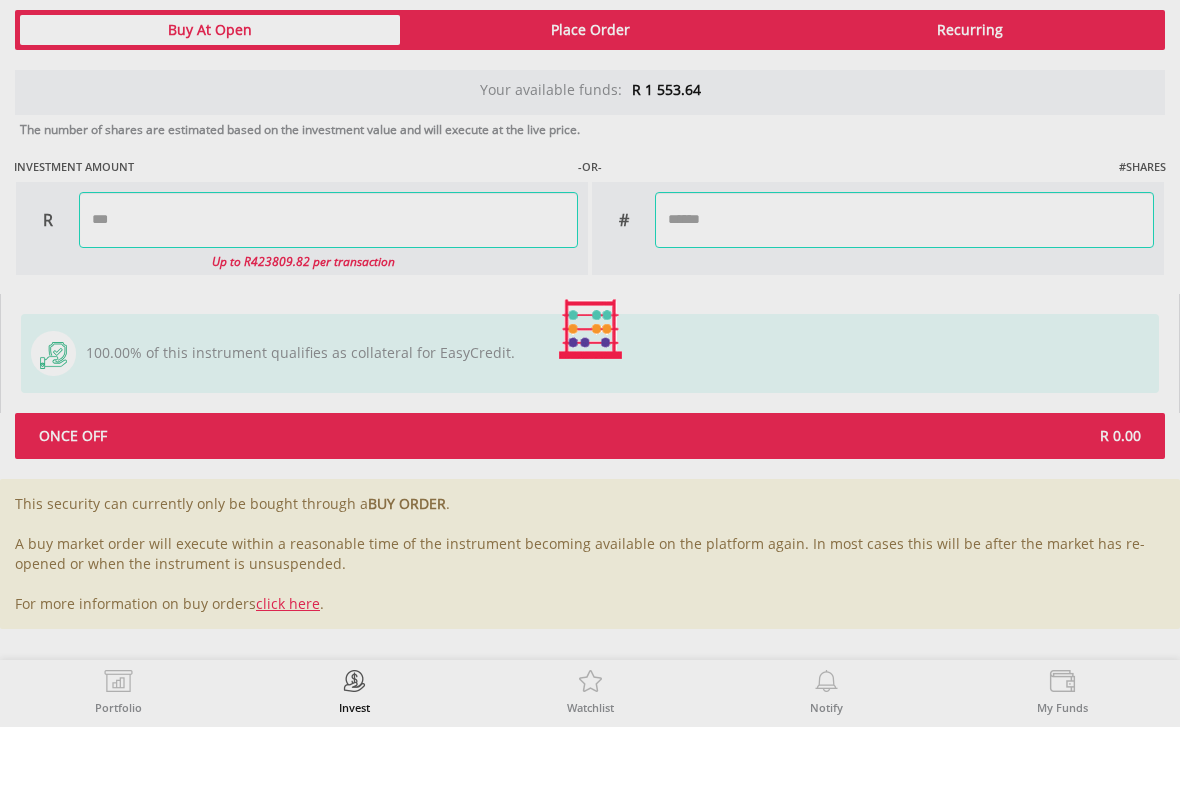 type on "******" 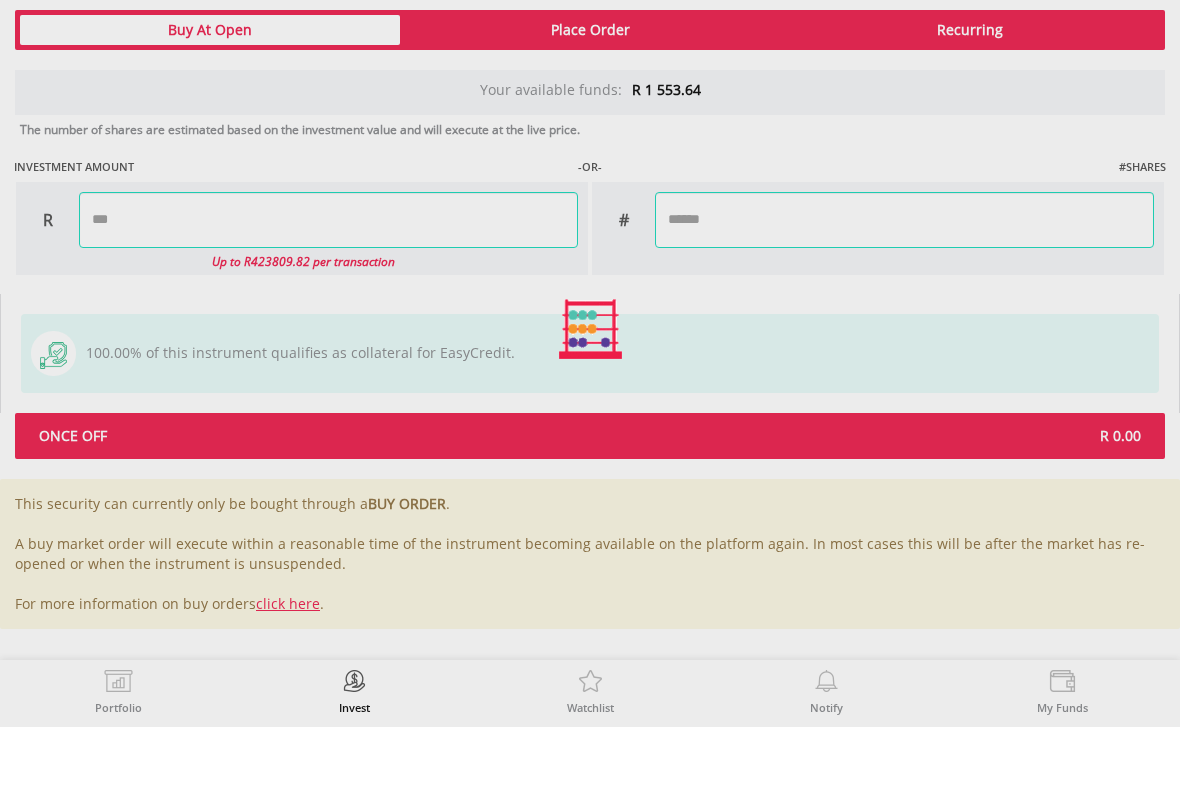 type on "******" 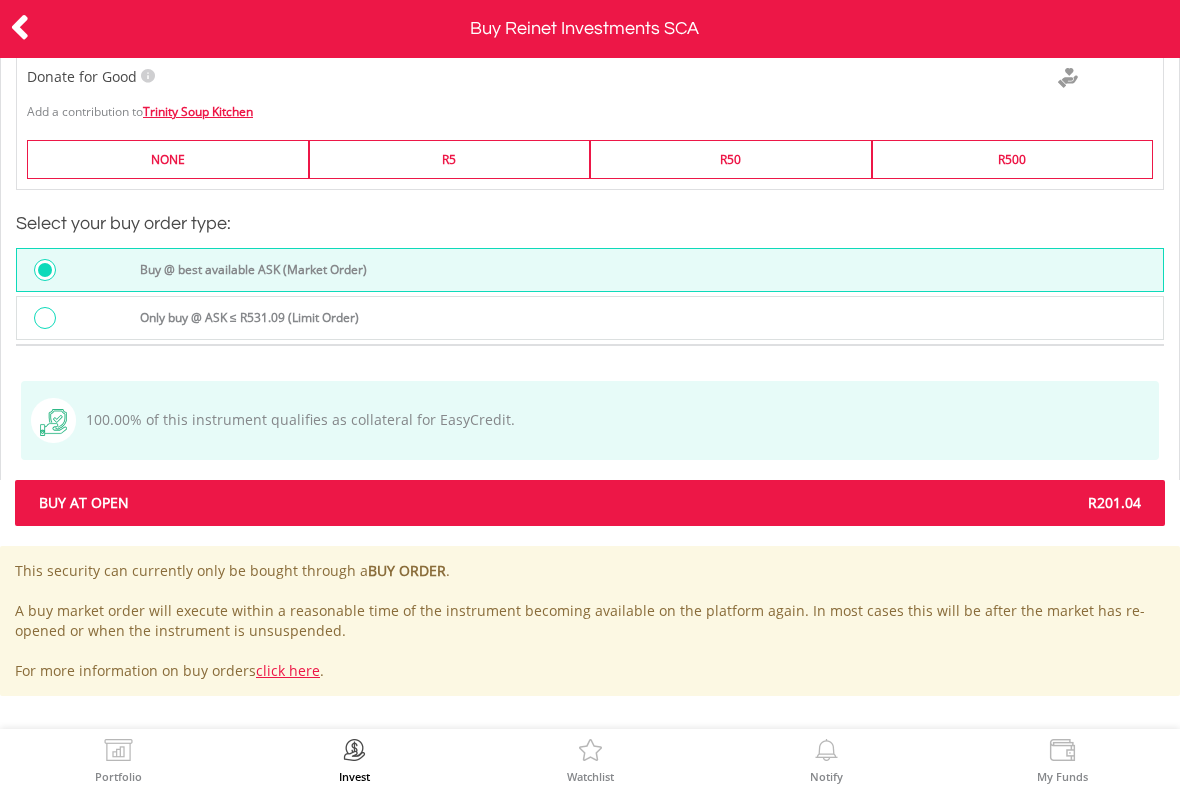 scroll, scrollTop: 1724, scrollLeft: 0, axis: vertical 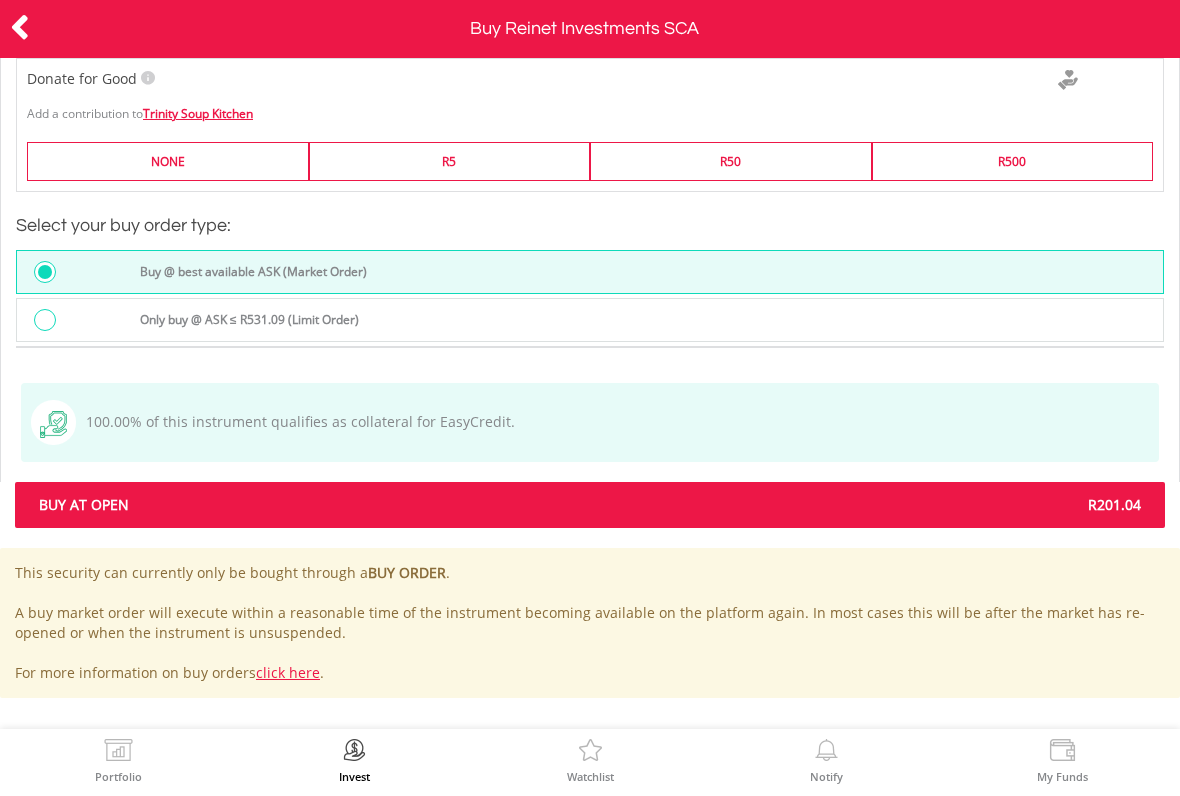 click on "R201.04" at bounding box center [873, 505] 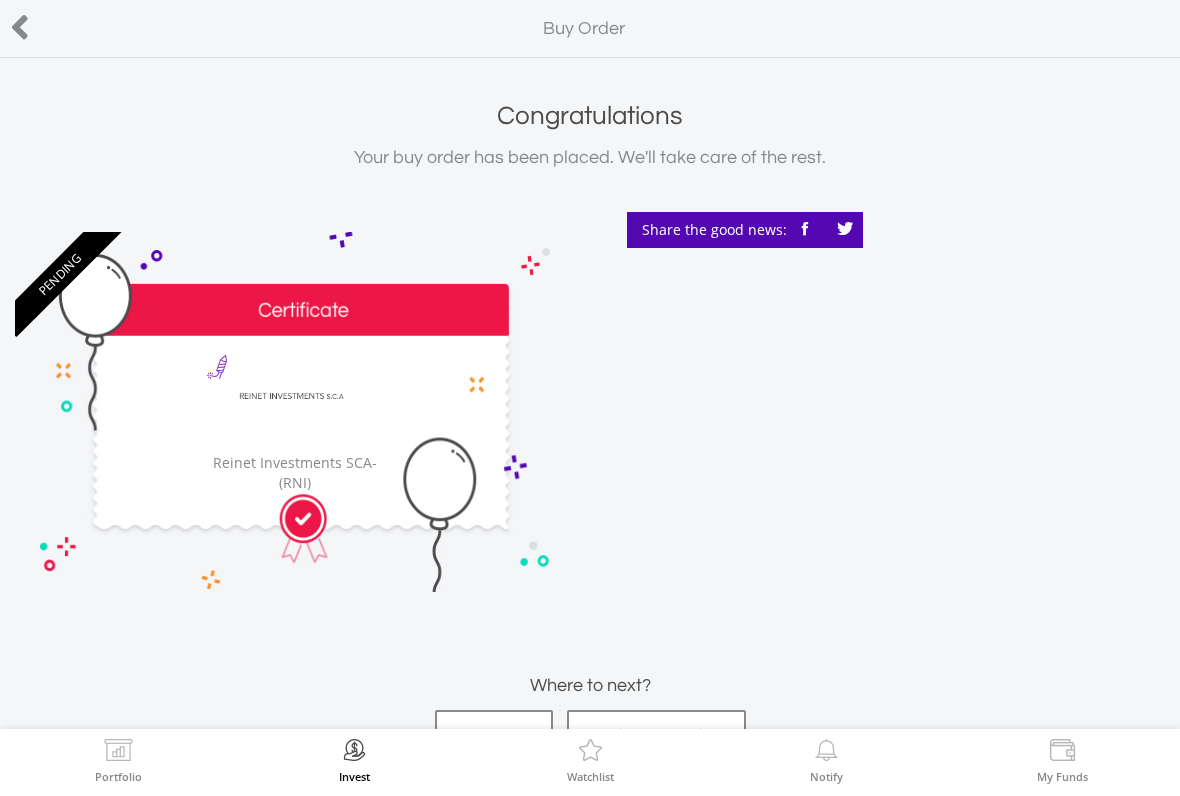 scroll, scrollTop: 0, scrollLeft: 0, axis: both 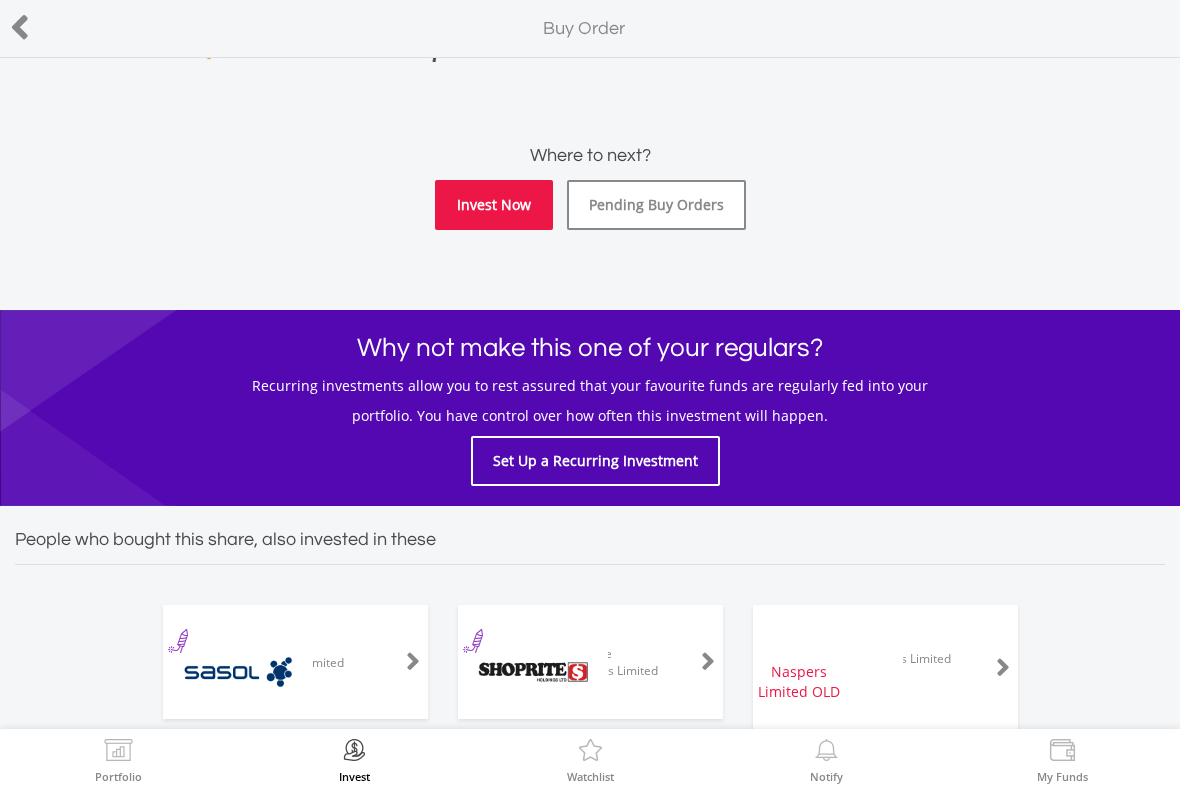 click on "Invest Now" at bounding box center (494, 205) 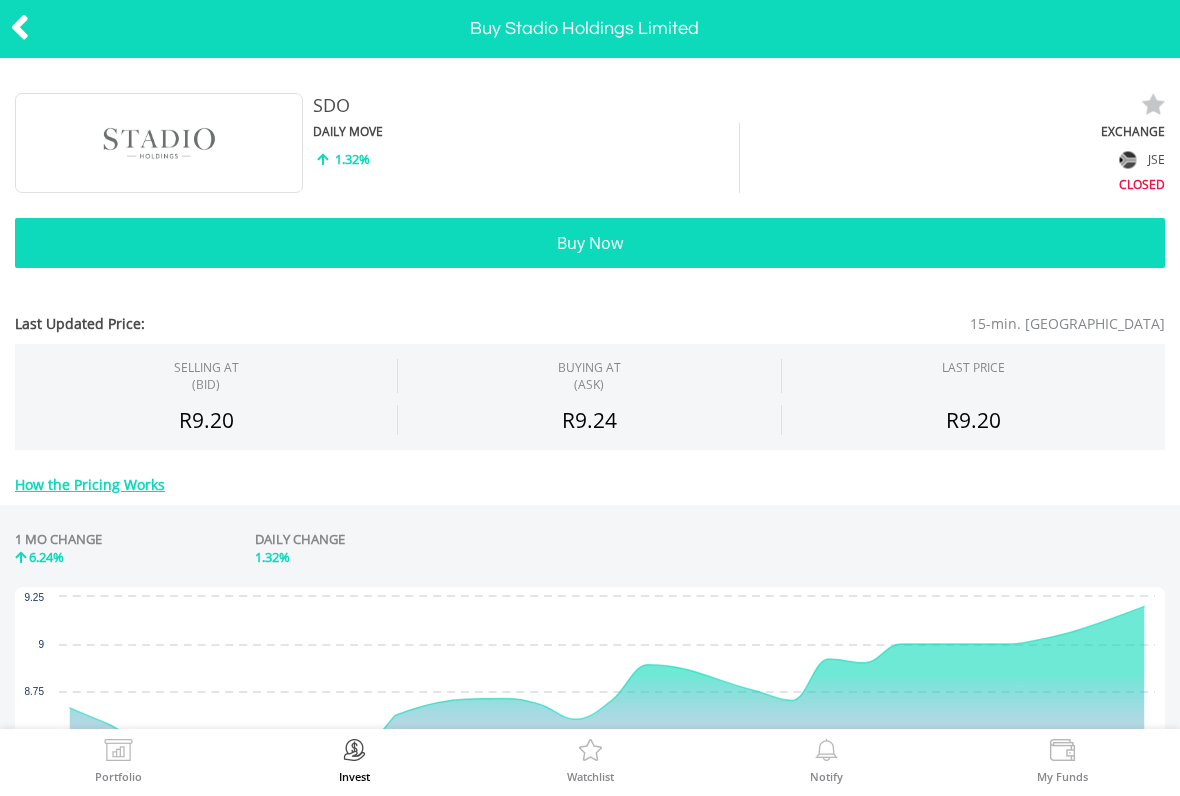 scroll, scrollTop: 0, scrollLeft: 0, axis: both 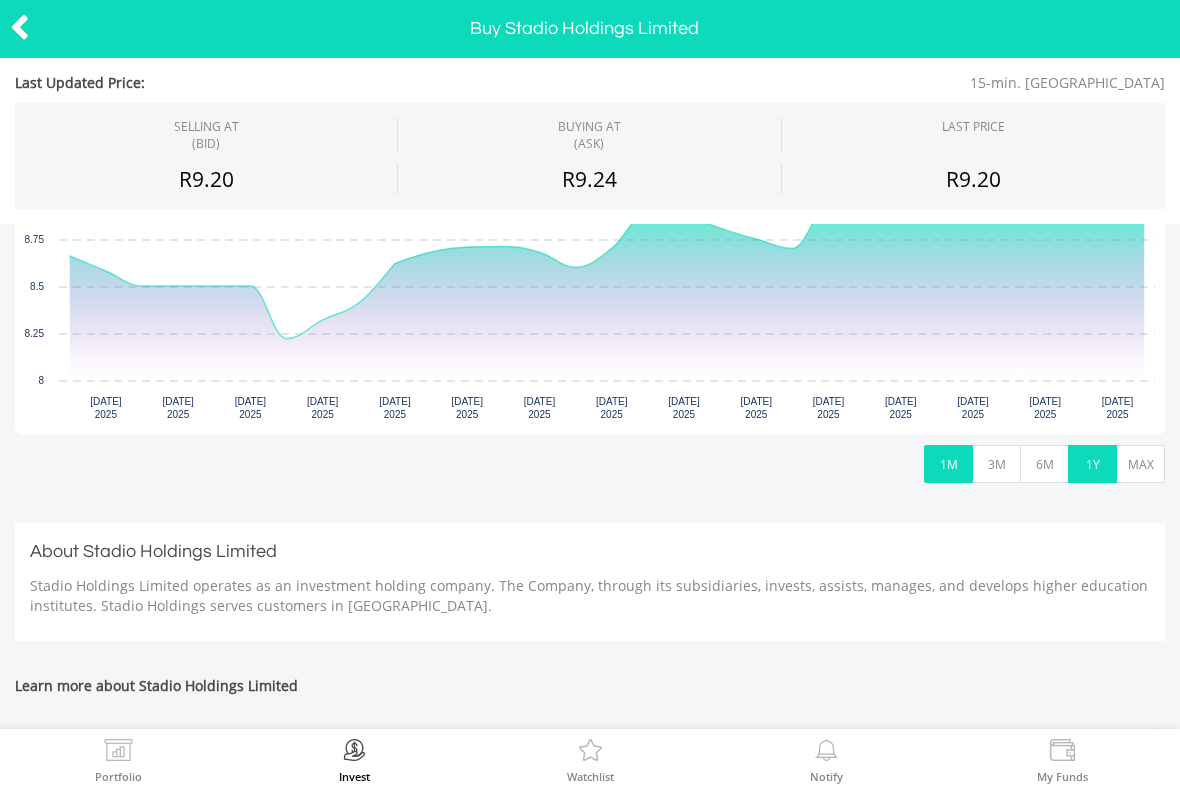 click on "1Y" at bounding box center [1092, 464] 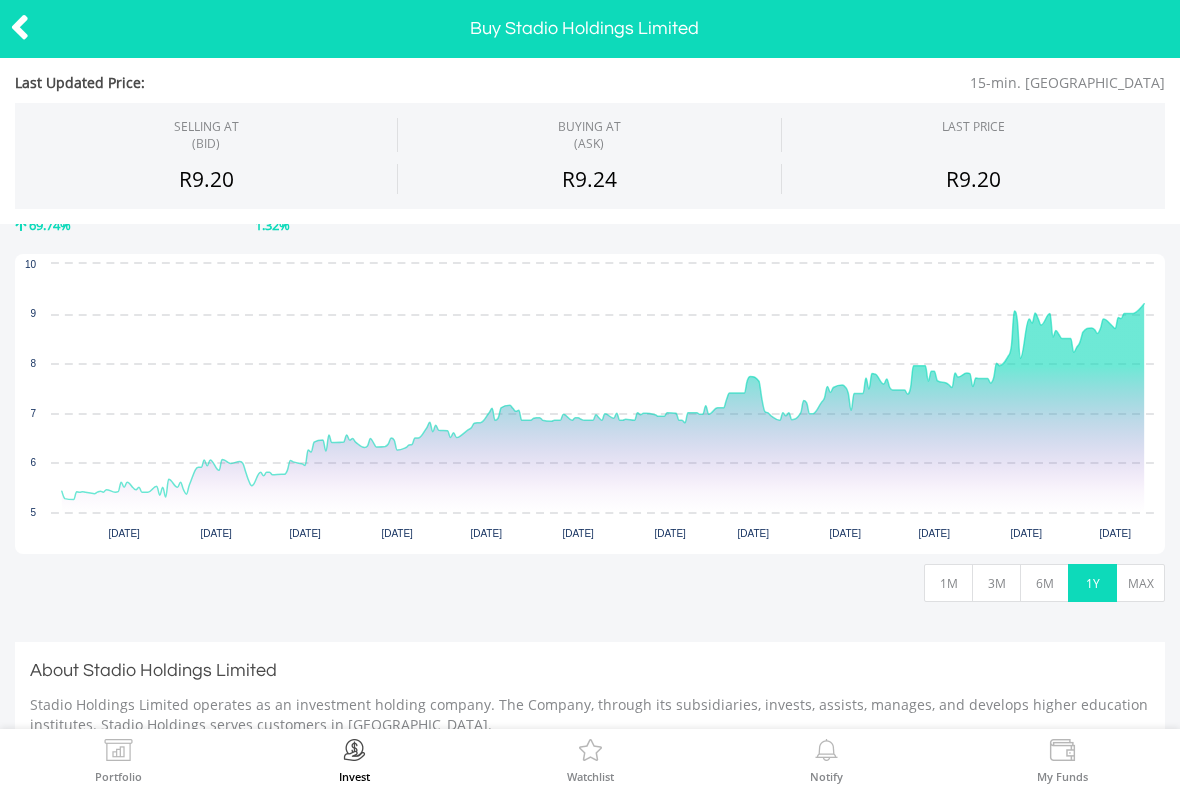 scroll, scrollTop: 338, scrollLeft: 0, axis: vertical 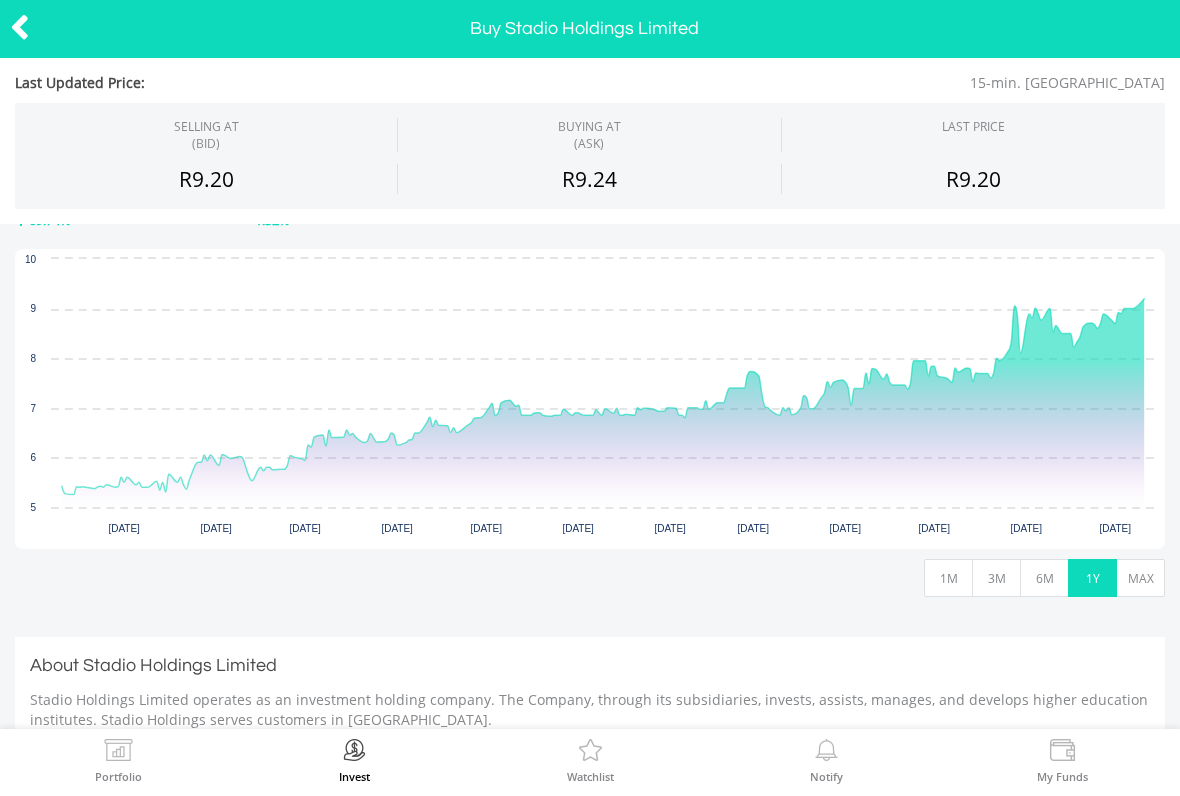 click at bounding box center (20, 27) 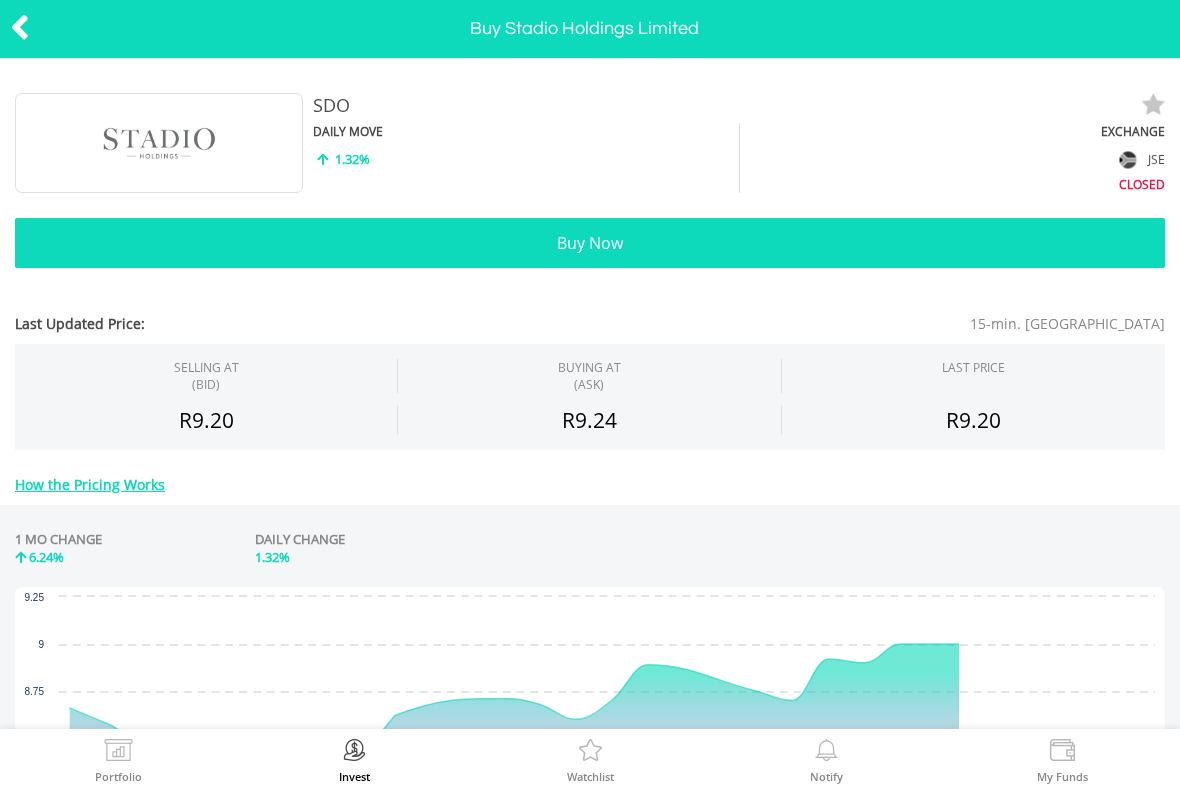 scroll, scrollTop: 0, scrollLeft: 0, axis: both 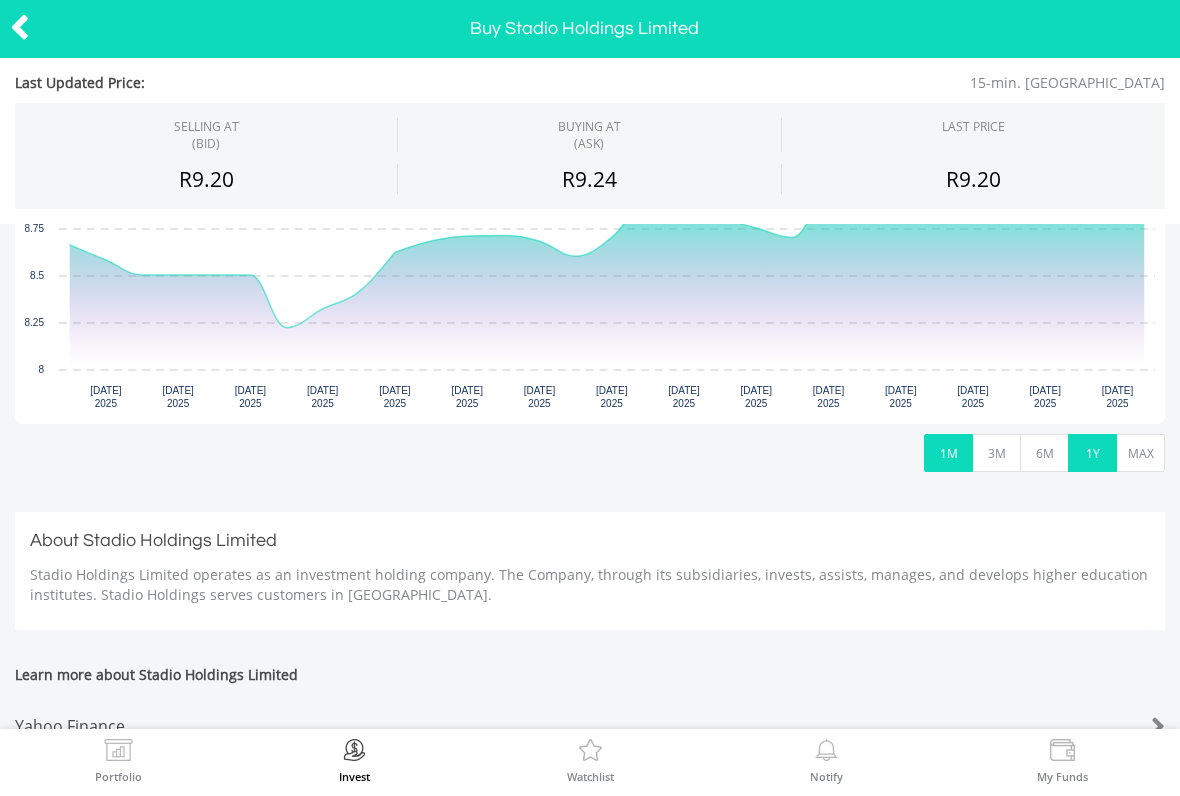 click on "1Y" at bounding box center [1092, 453] 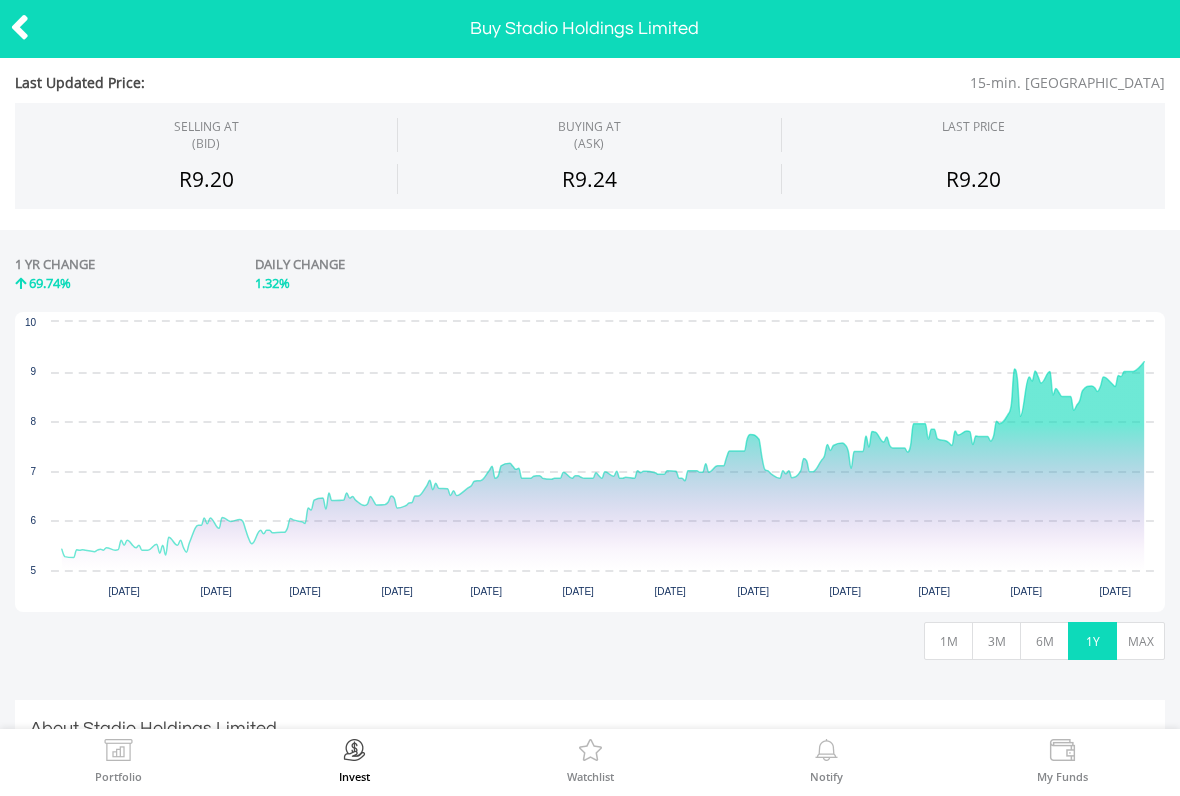 scroll, scrollTop: 219, scrollLeft: 0, axis: vertical 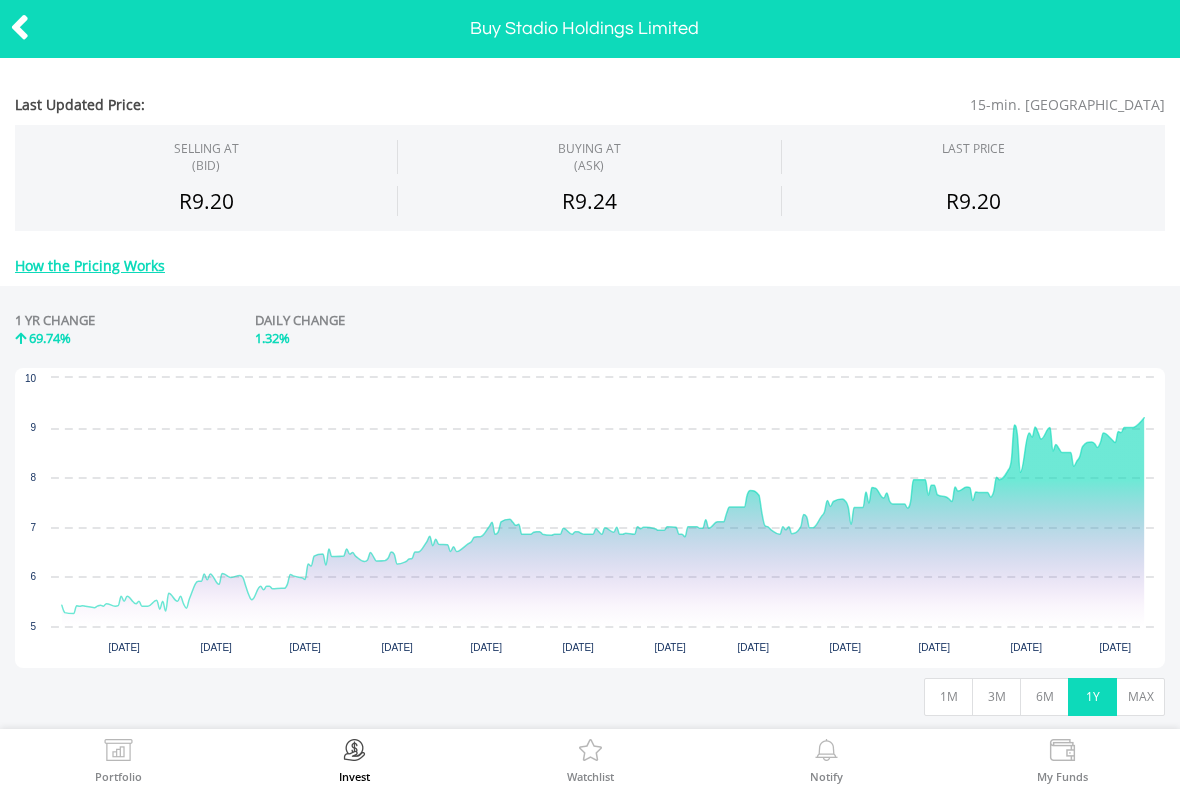 click at bounding box center [20, 27] 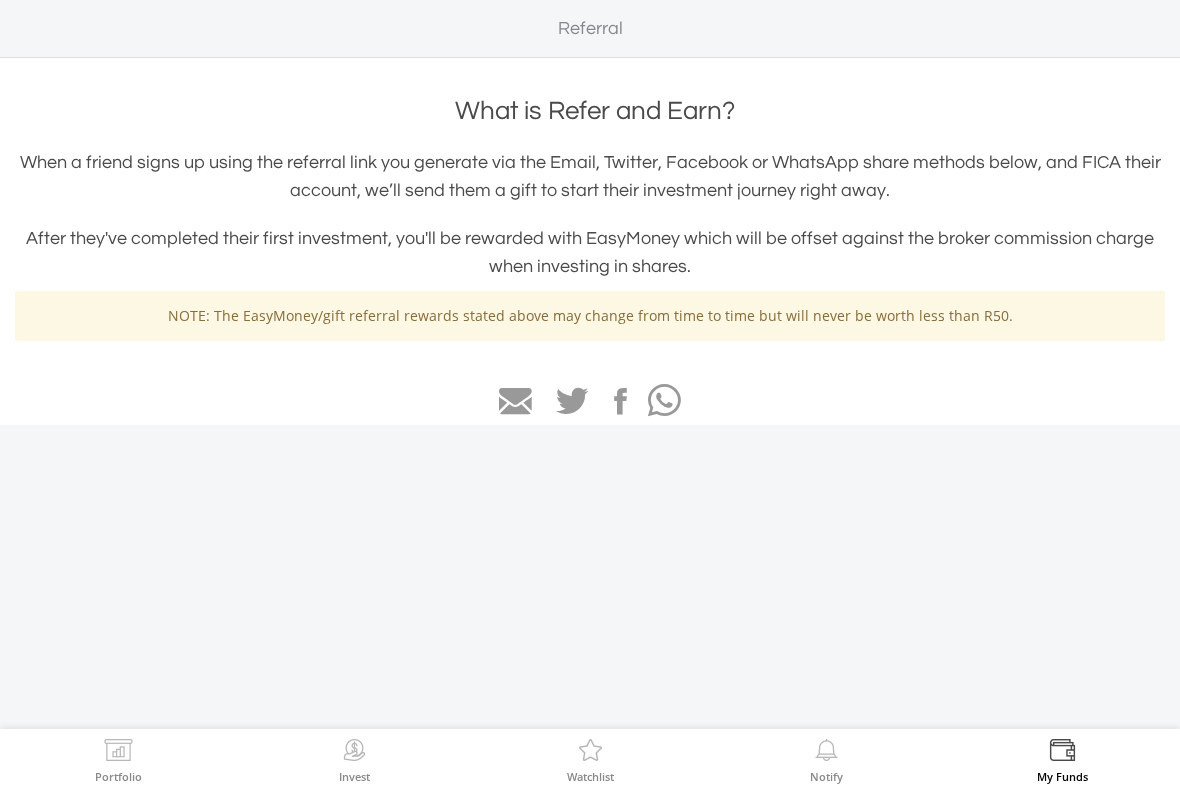 scroll, scrollTop: 0, scrollLeft: 0, axis: both 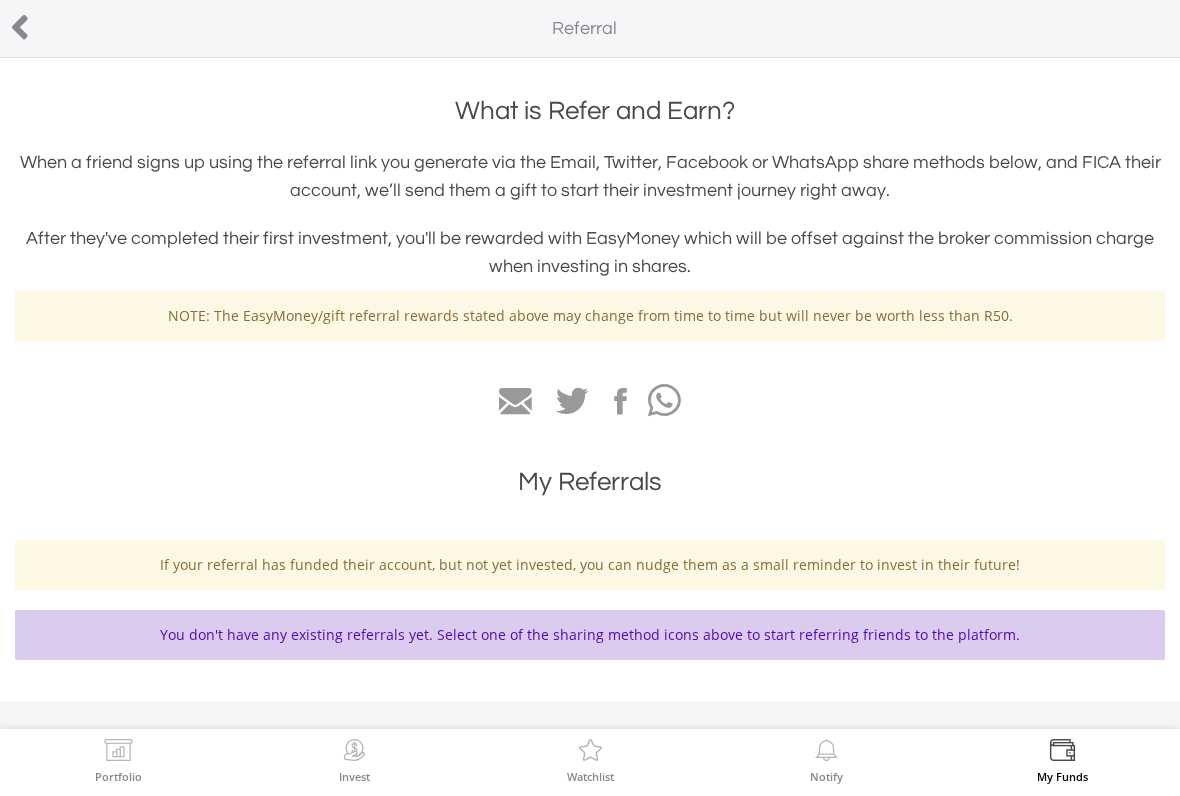 click at bounding box center [20, 27] 